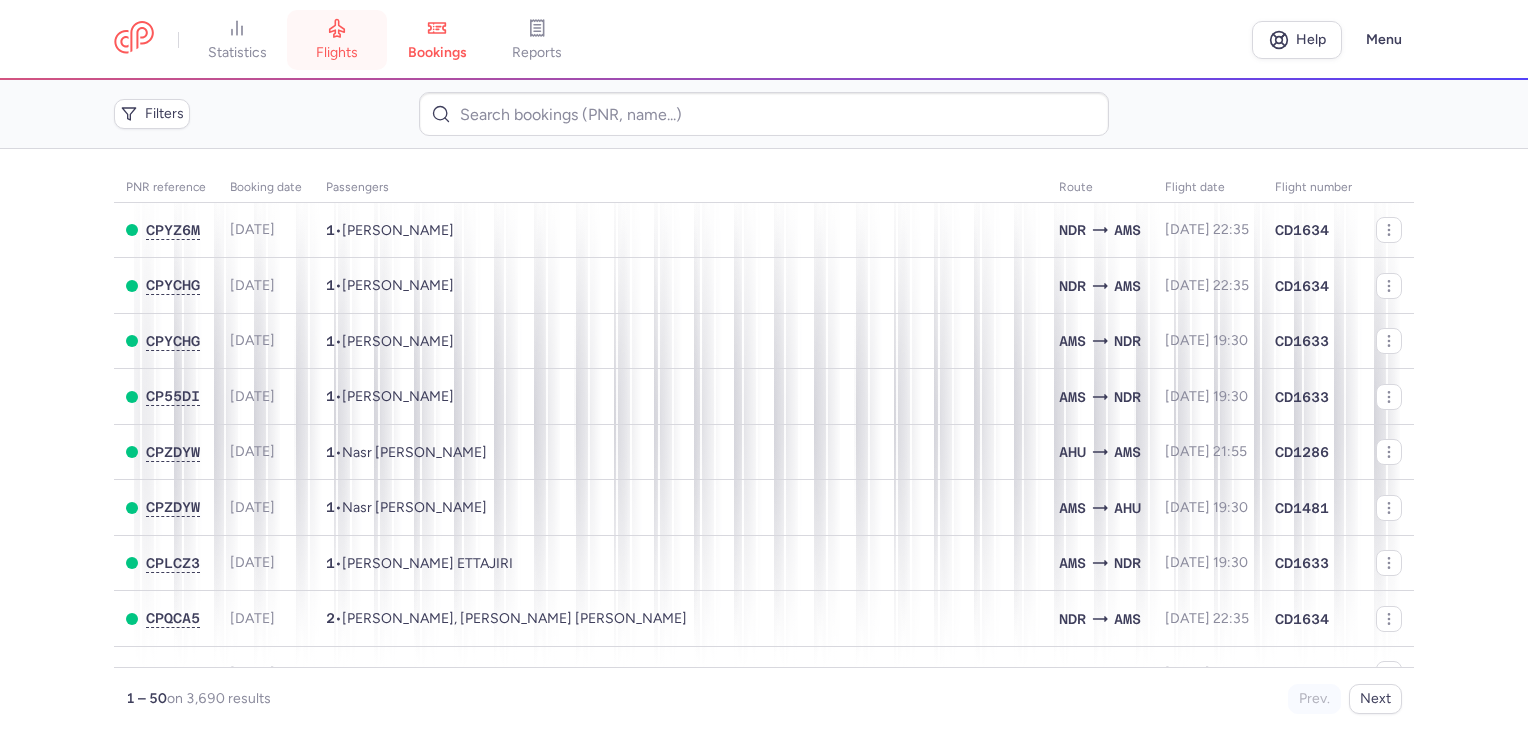 scroll, scrollTop: 0, scrollLeft: 0, axis: both 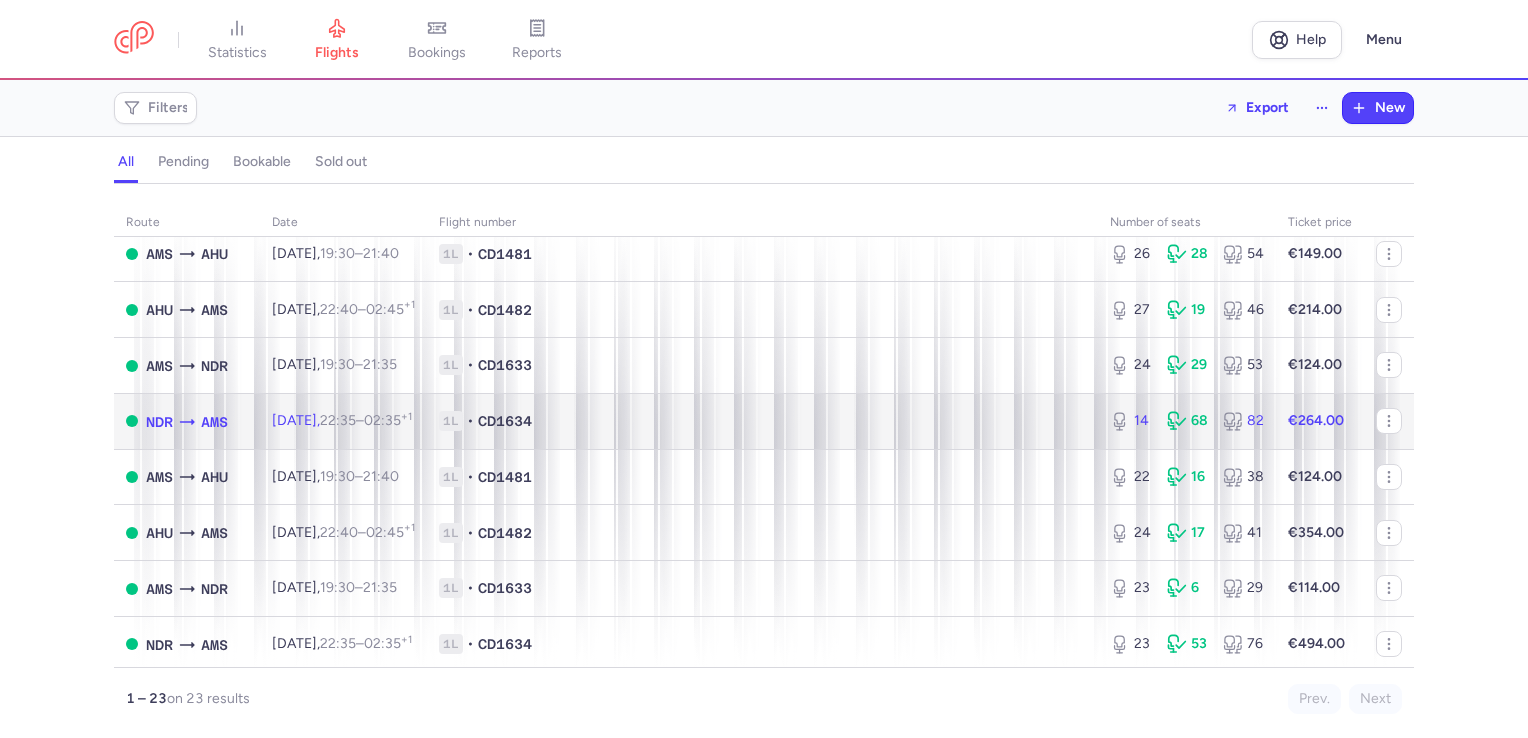 click on "[DATE]  22:35  –  02:35  +1" 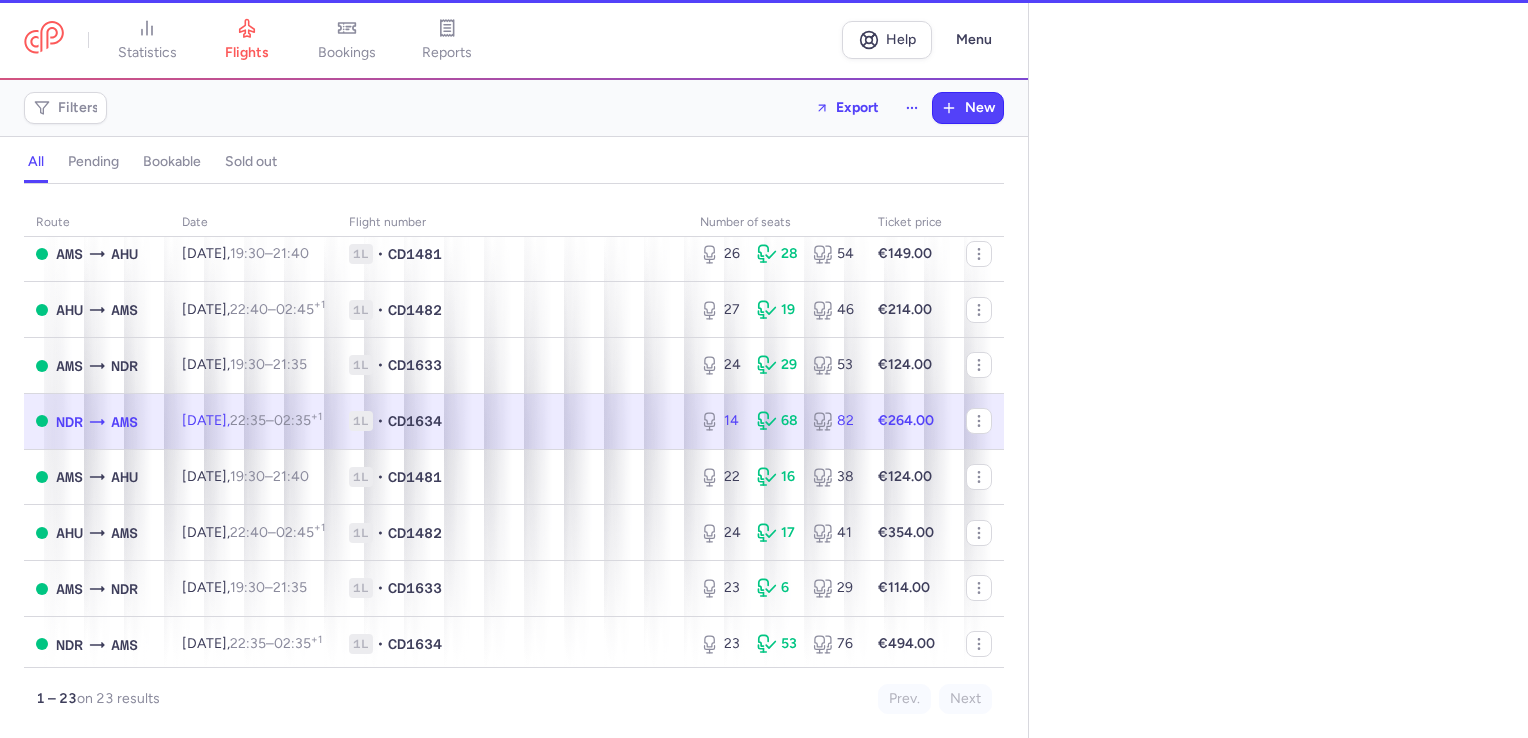 select on "days" 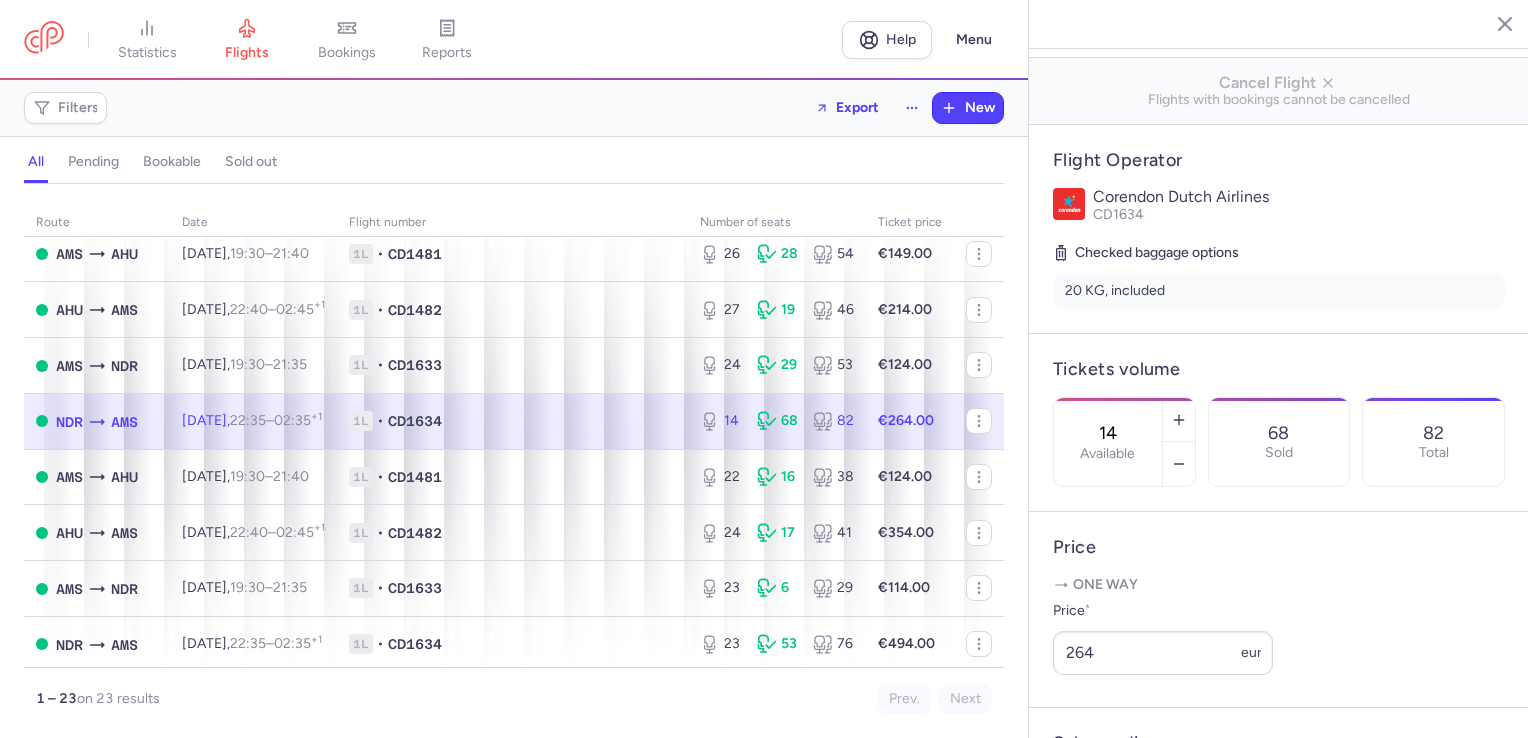 scroll, scrollTop: 600, scrollLeft: 0, axis: vertical 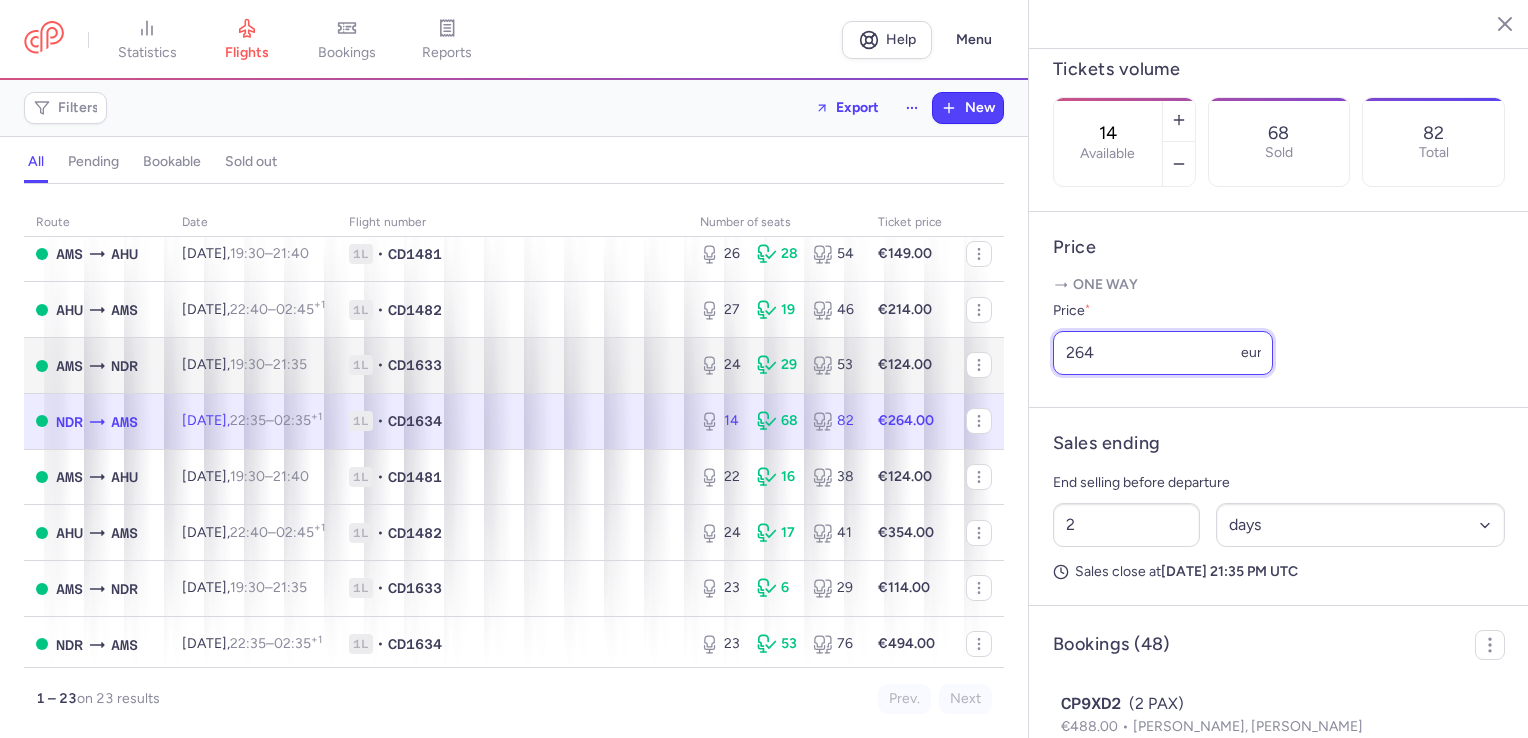 drag, startPoint x: 1128, startPoint y: 430, endPoint x: 864, endPoint y: 393, distance: 266.5802 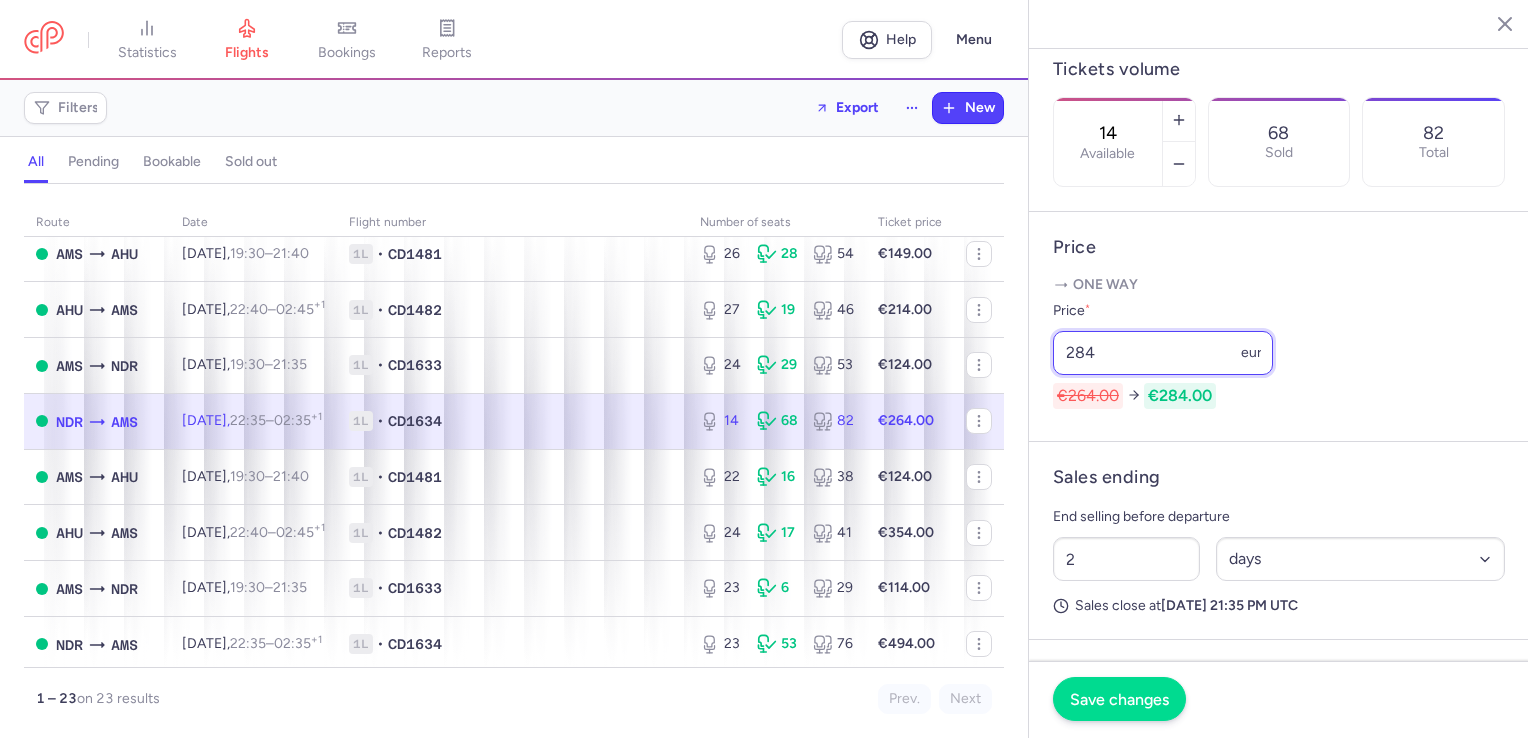 type on "284" 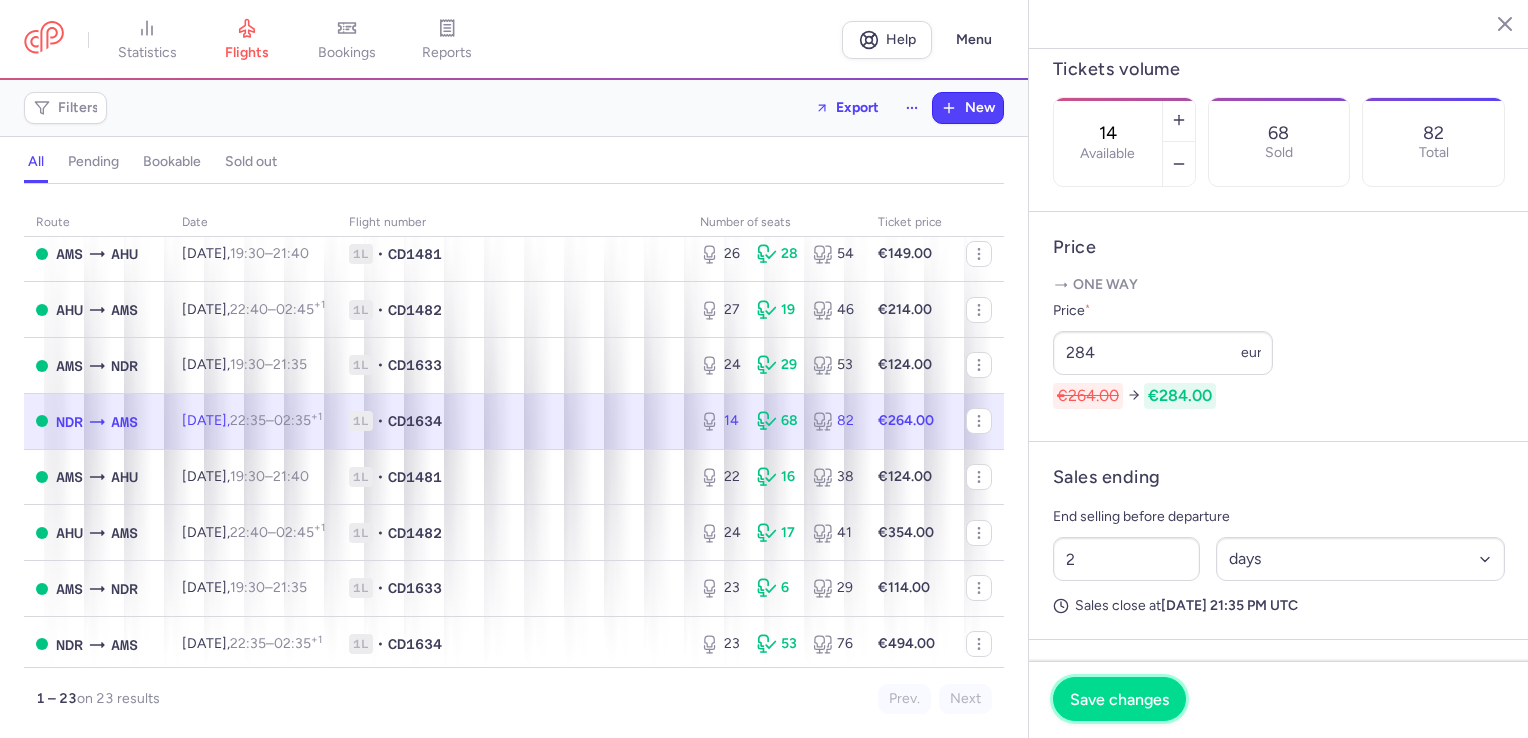 click on "Save changes" at bounding box center (1119, 699) 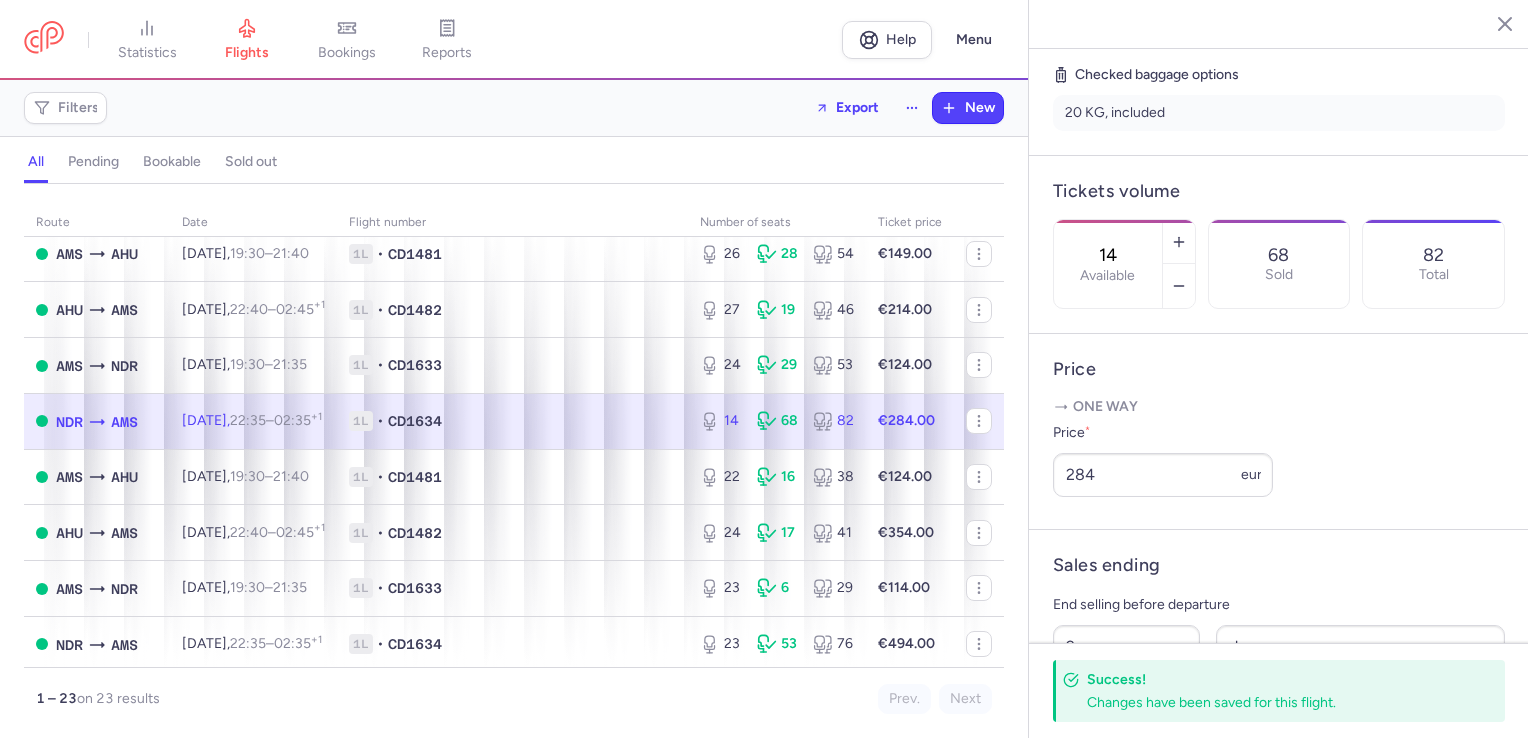scroll, scrollTop: 300, scrollLeft: 0, axis: vertical 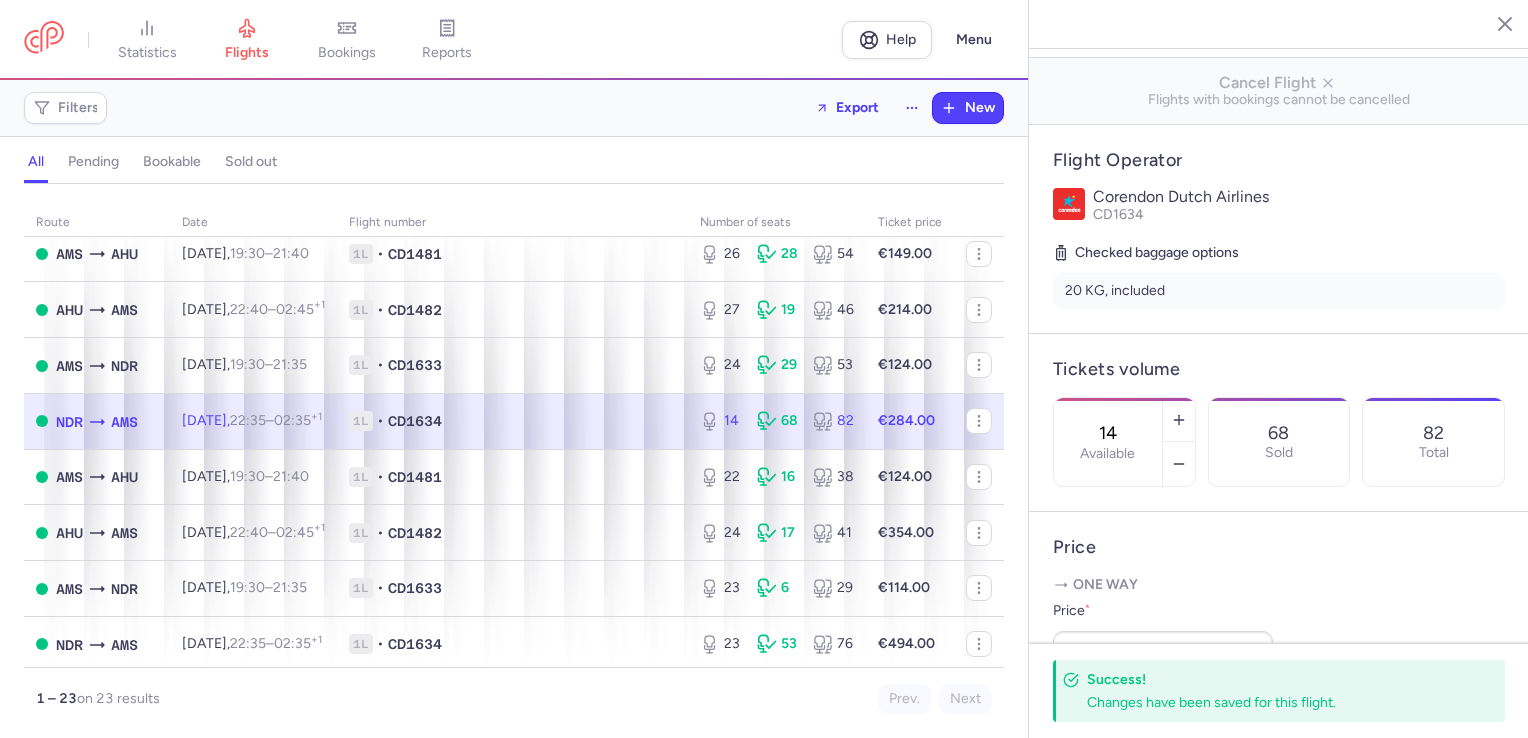 click on "14  Available" at bounding box center [1108, 442] 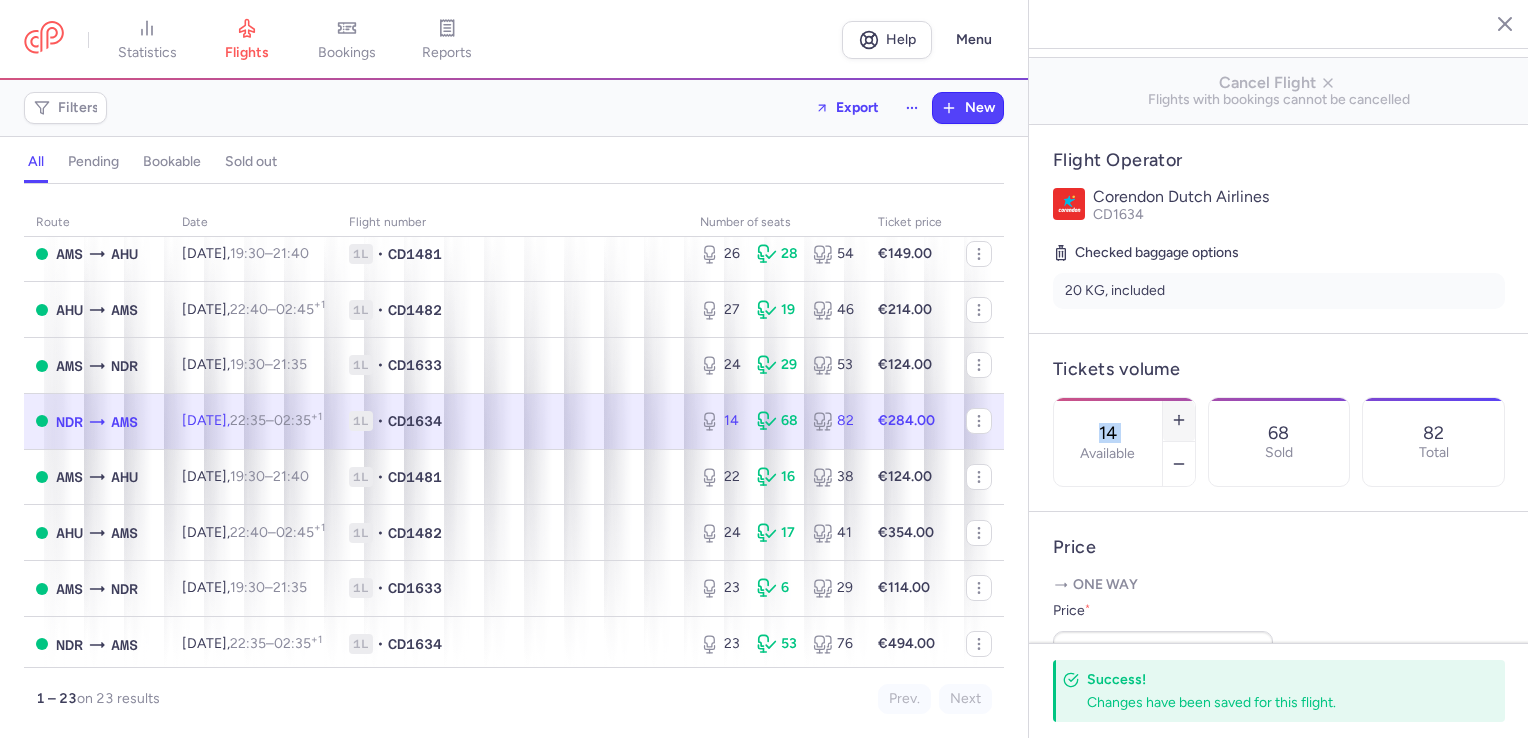 drag, startPoint x: 1230, startPoint y: 389, endPoint x: 1244, endPoint y: 391, distance: 14.142136 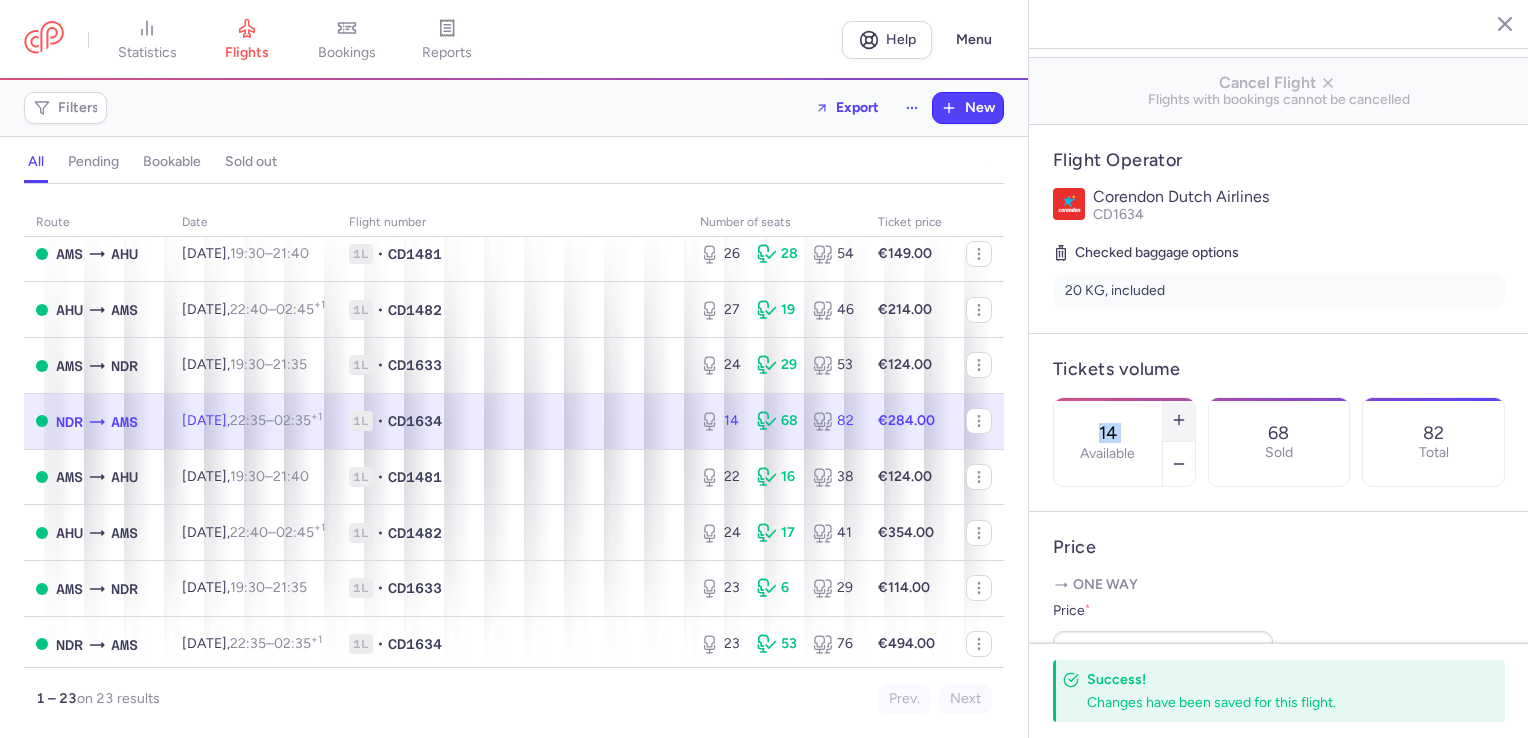 click 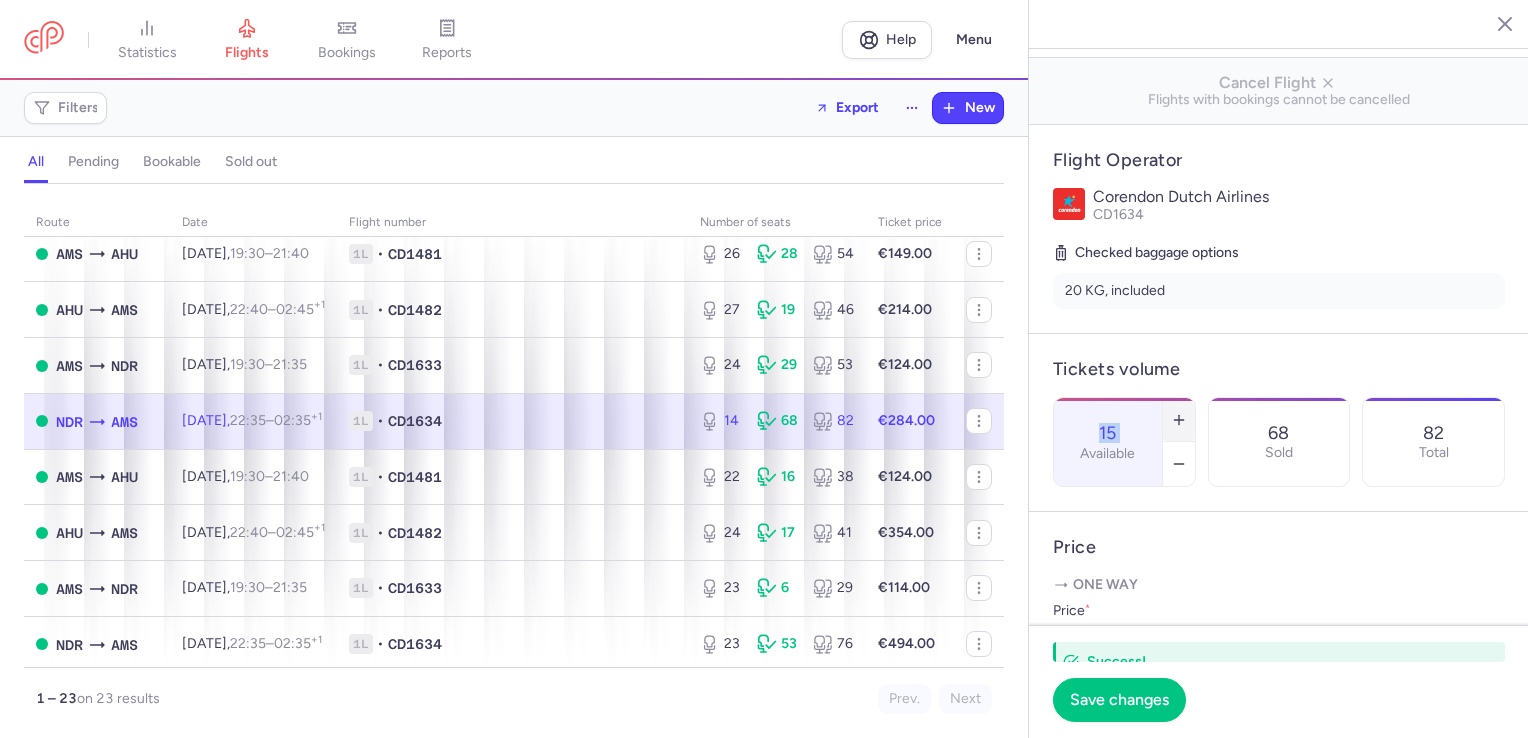 click 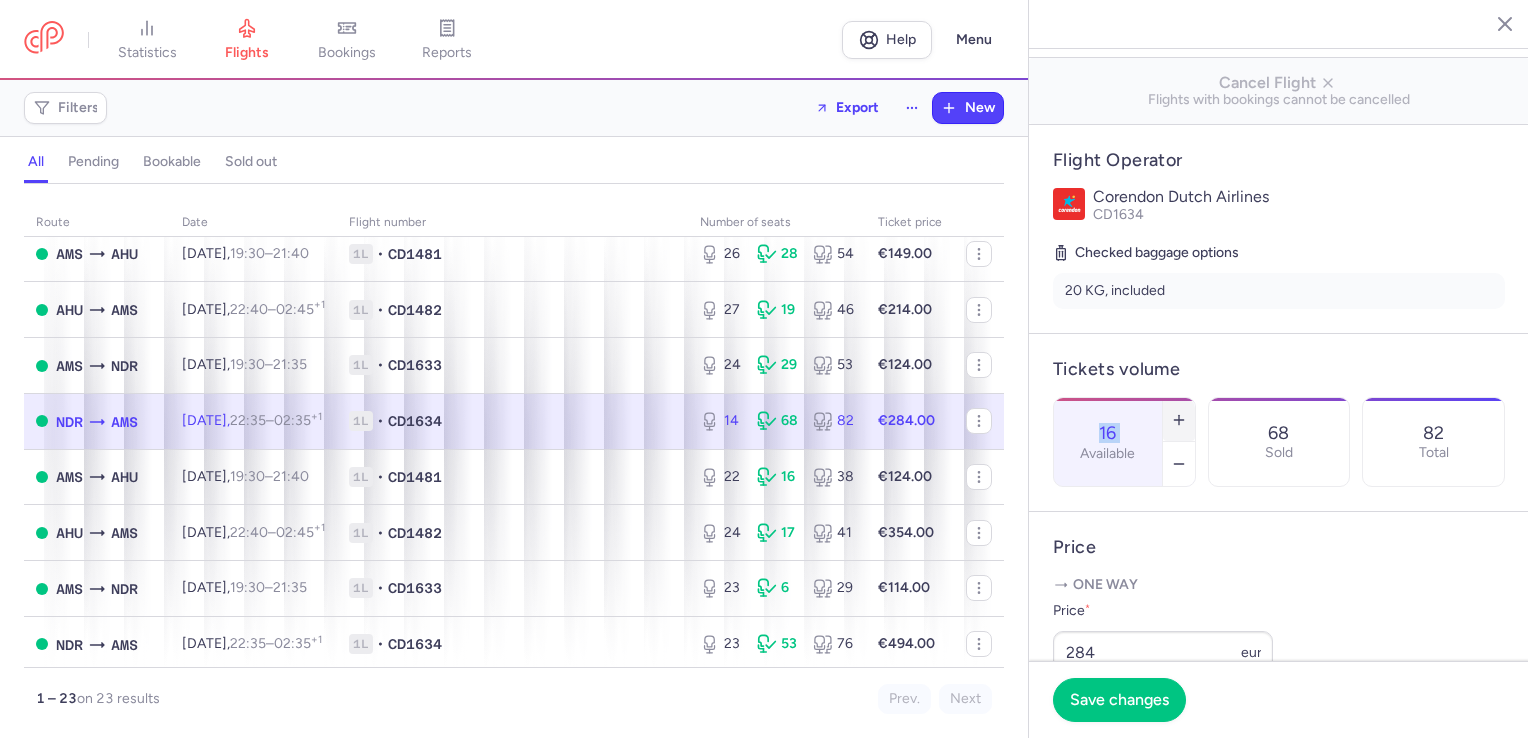 click 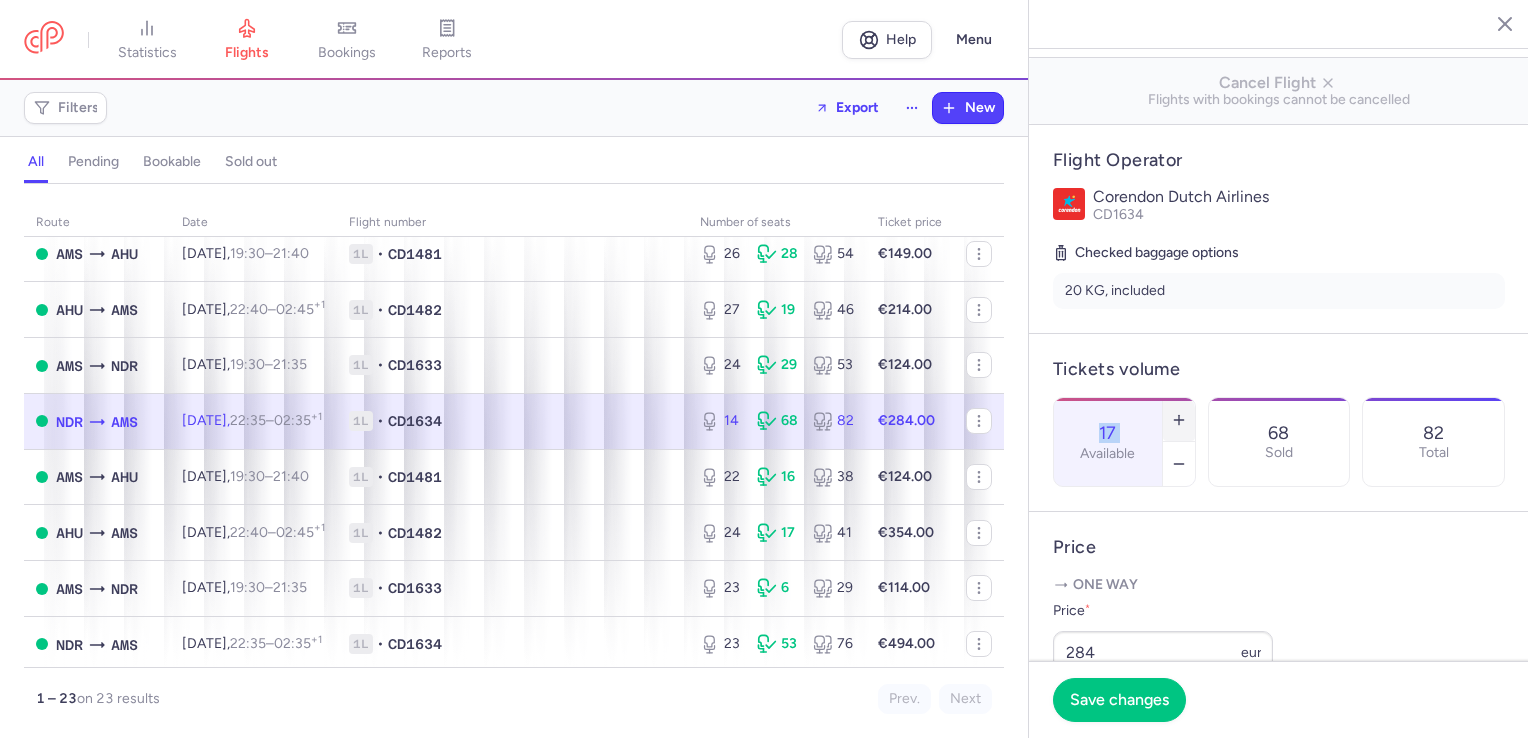 click 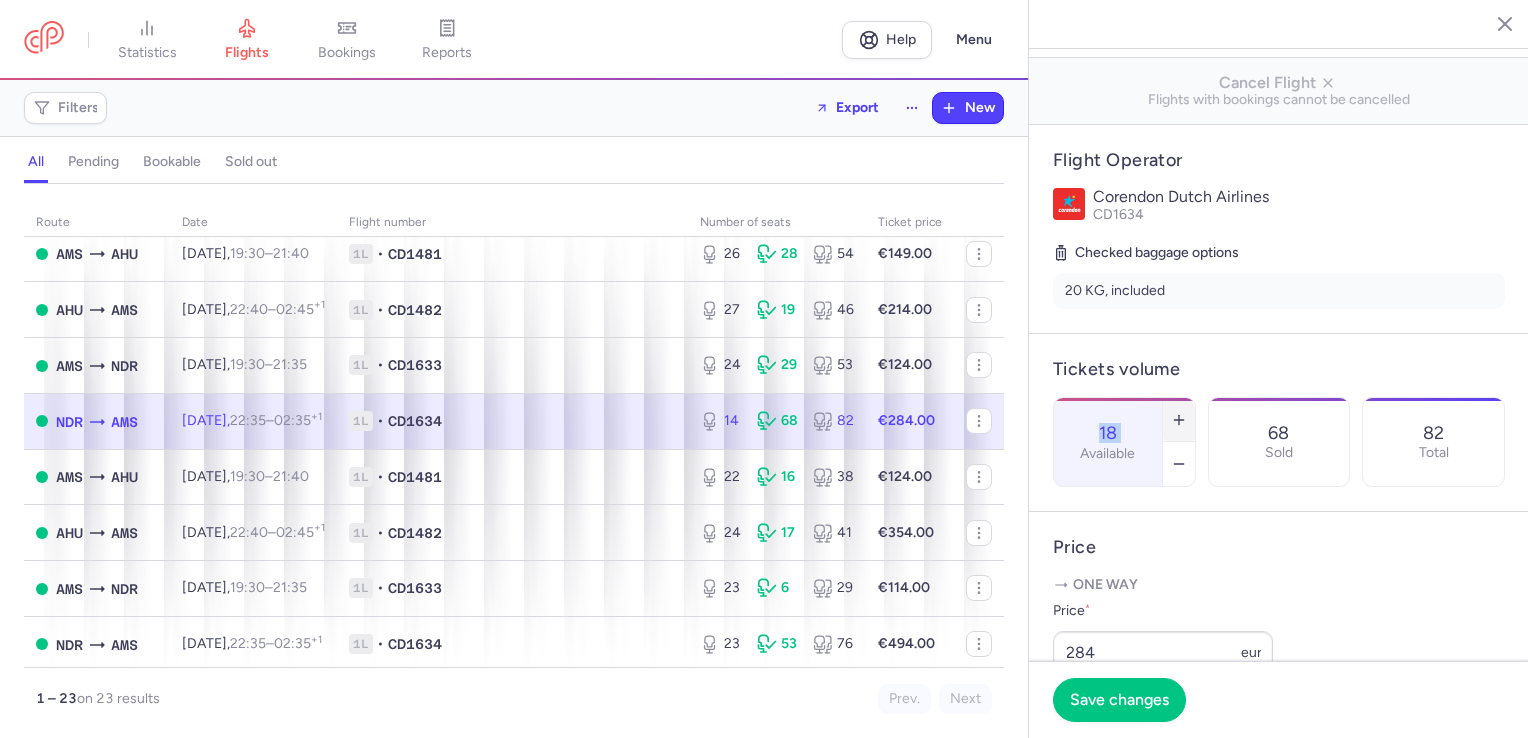 click 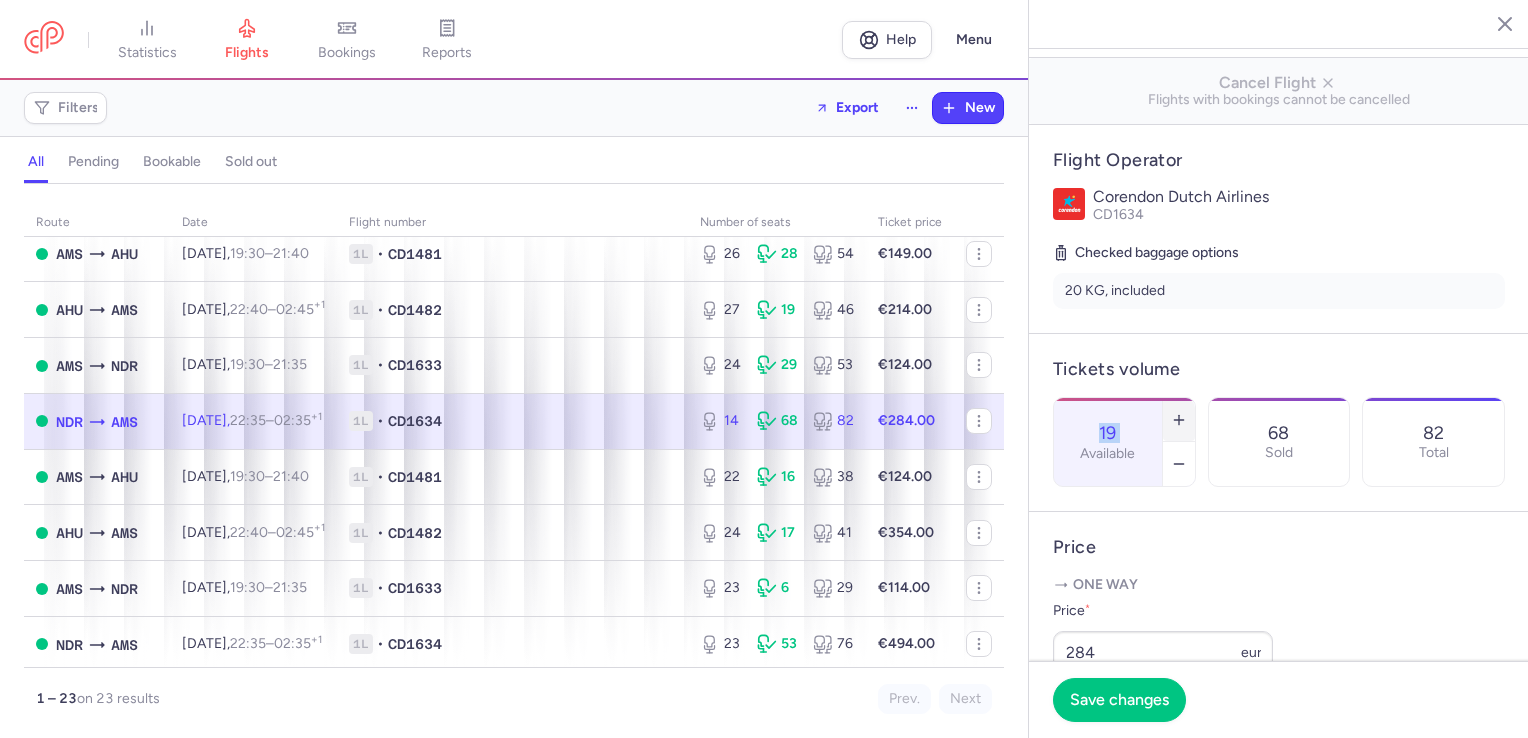 click 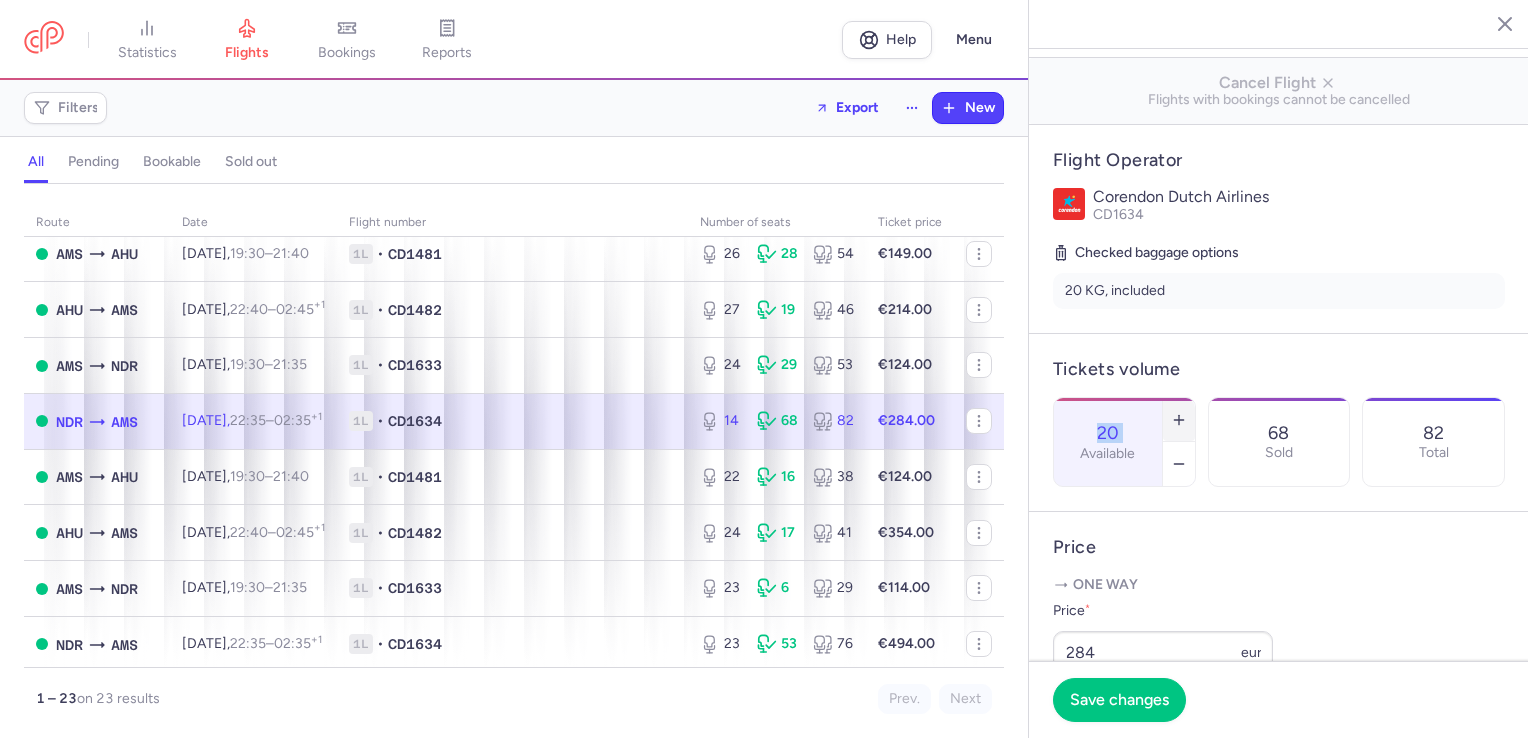 click 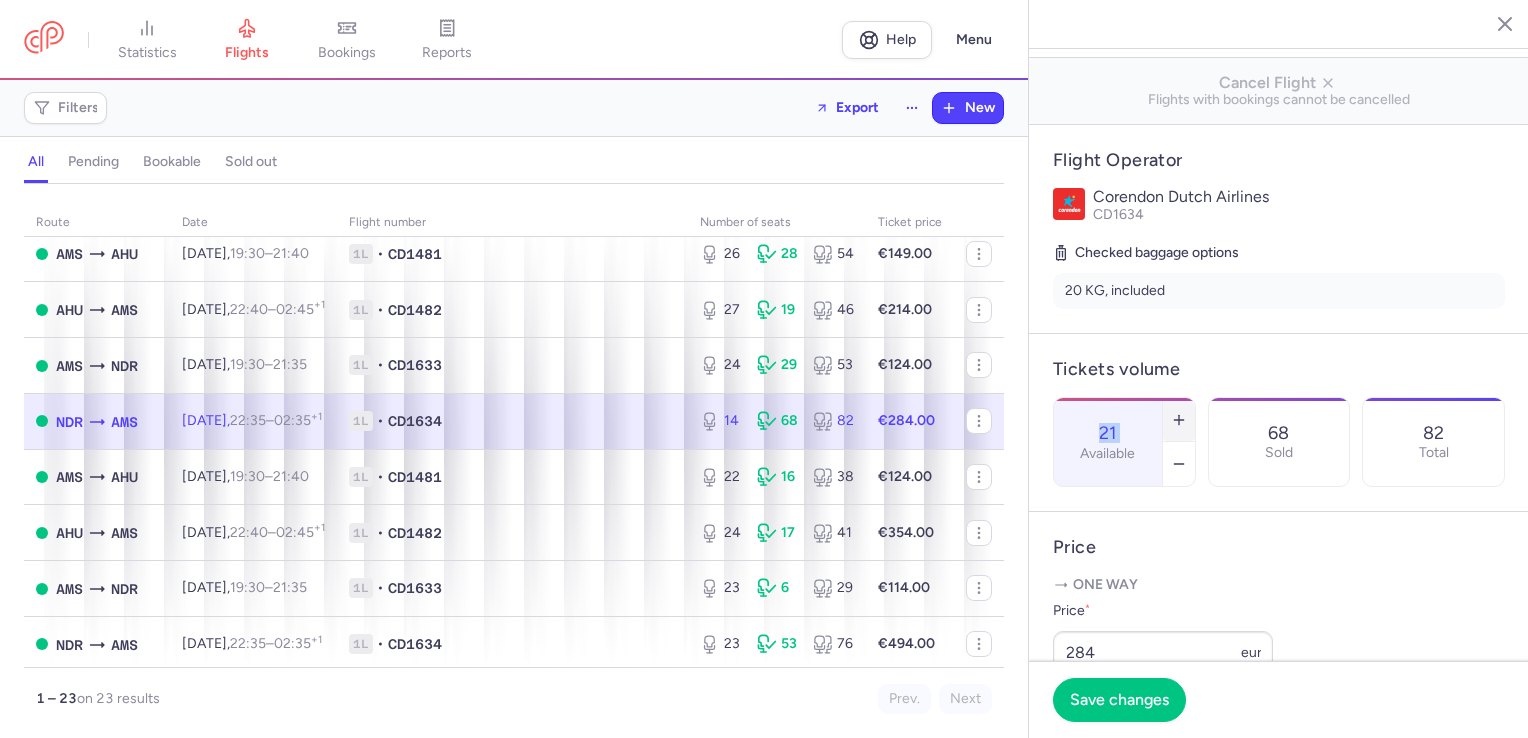 click 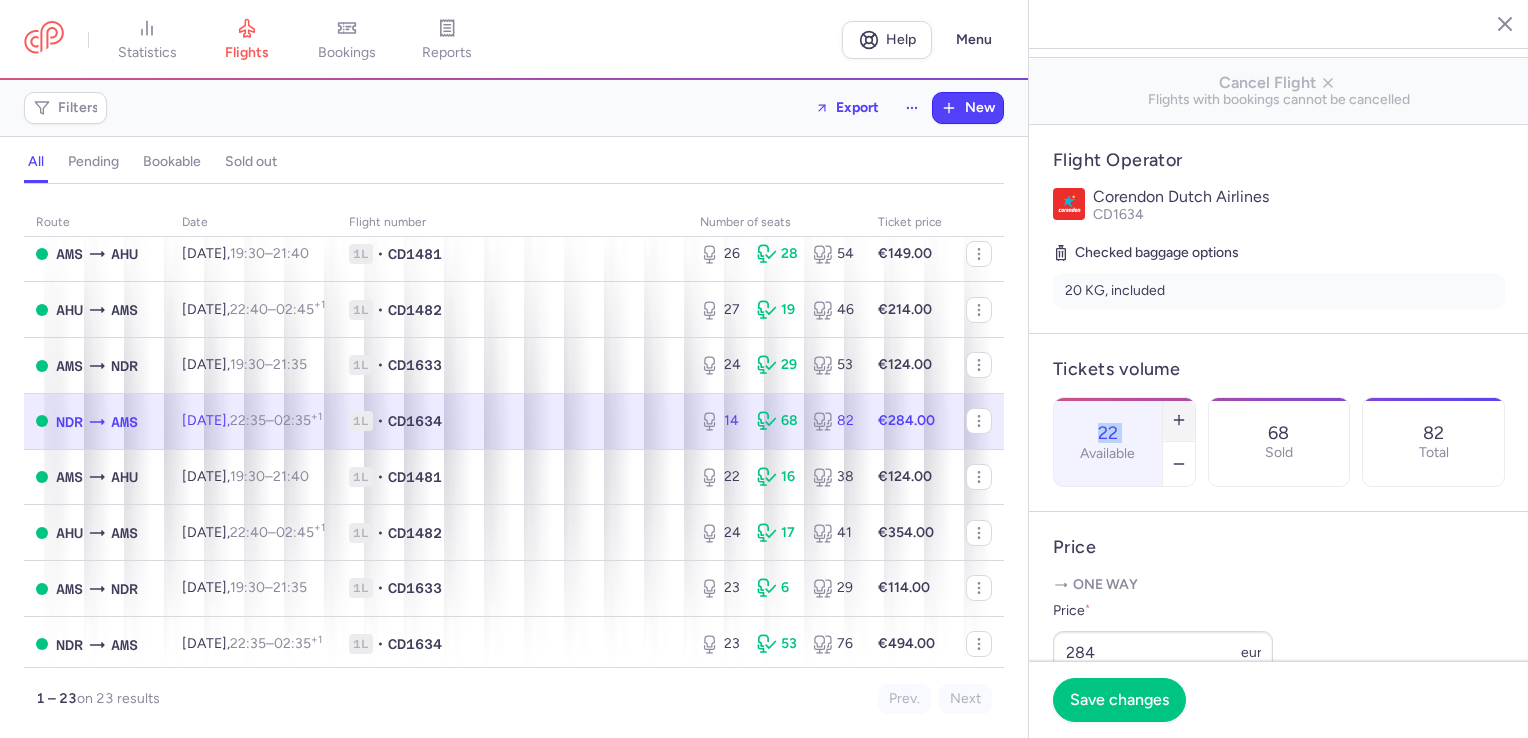 click 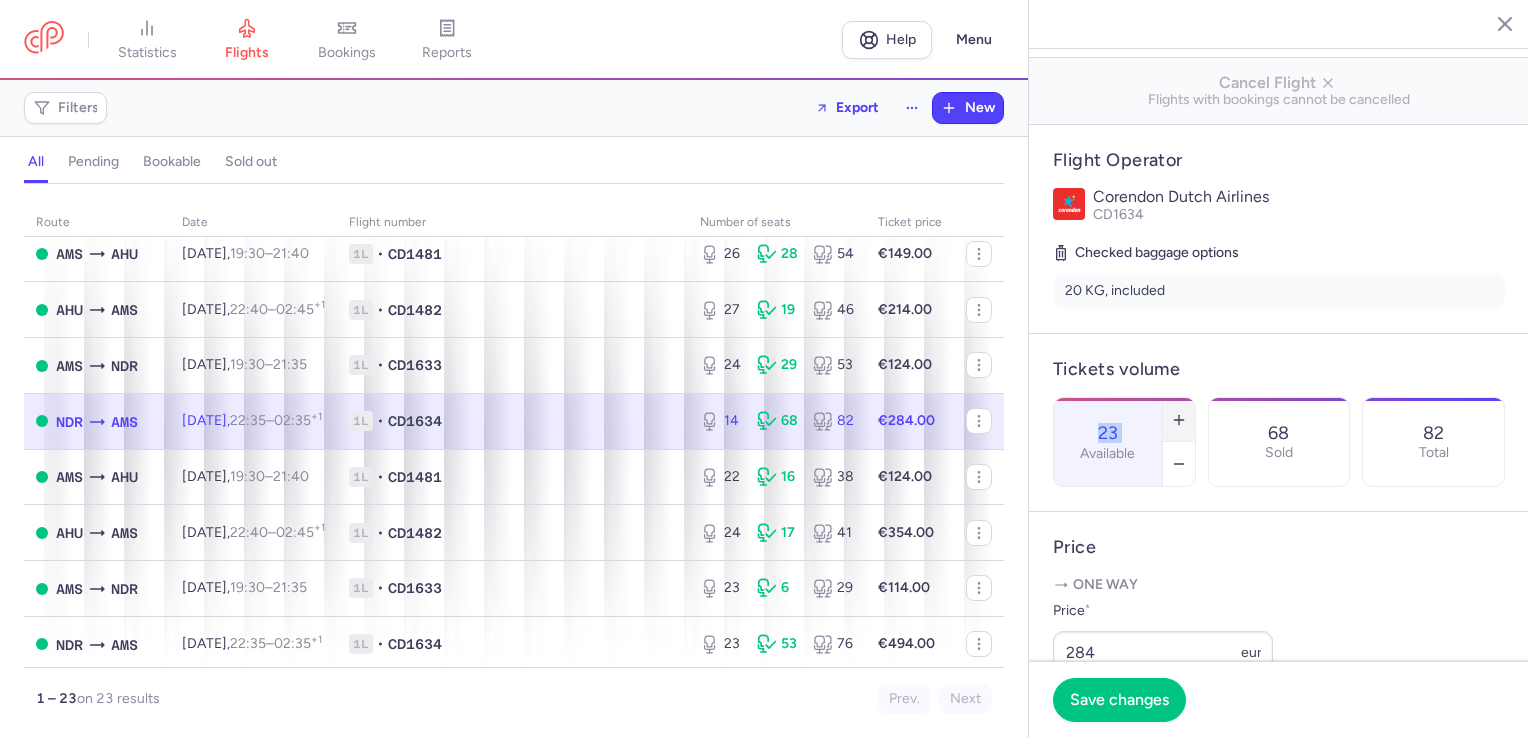 click 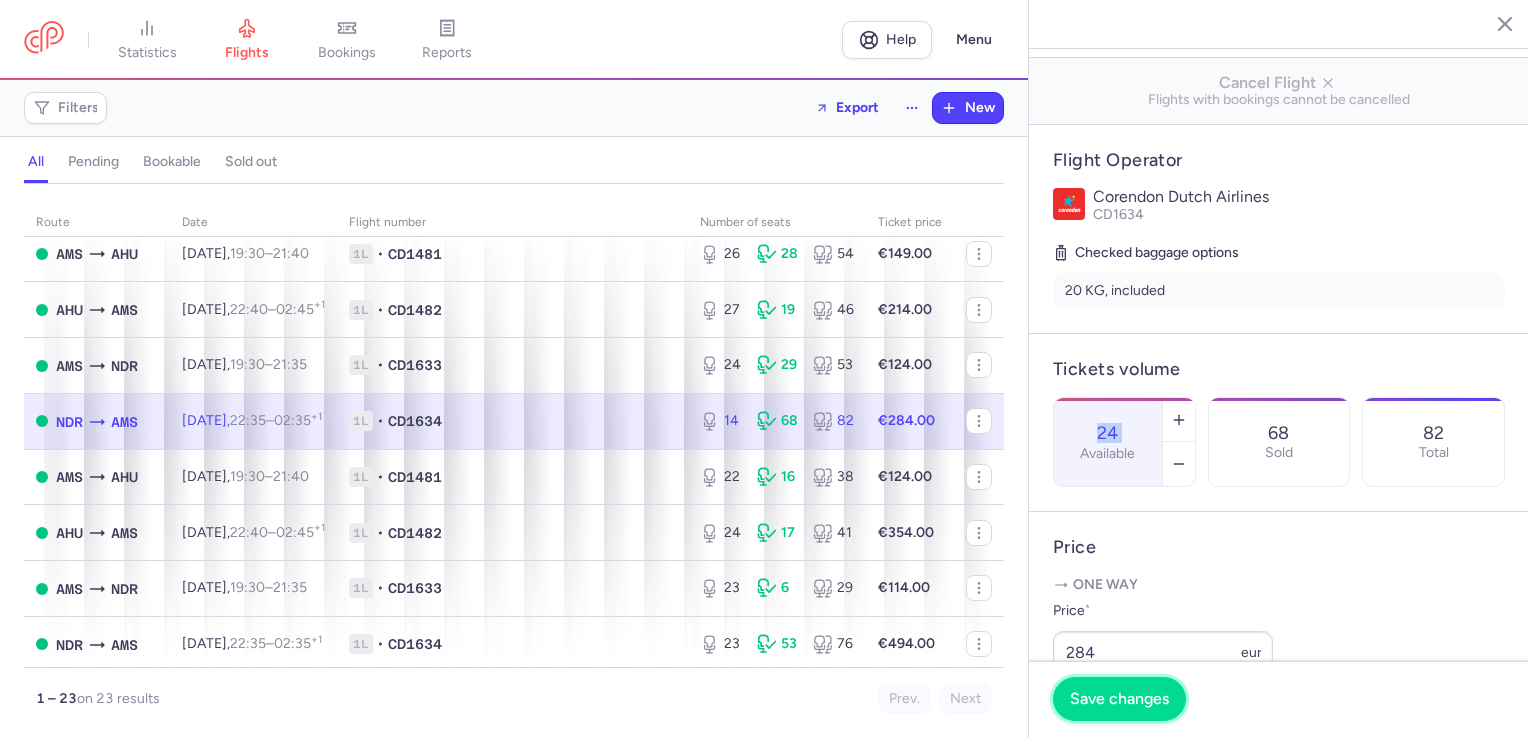 click on "Save changes" at bounding box center (1119, 699) 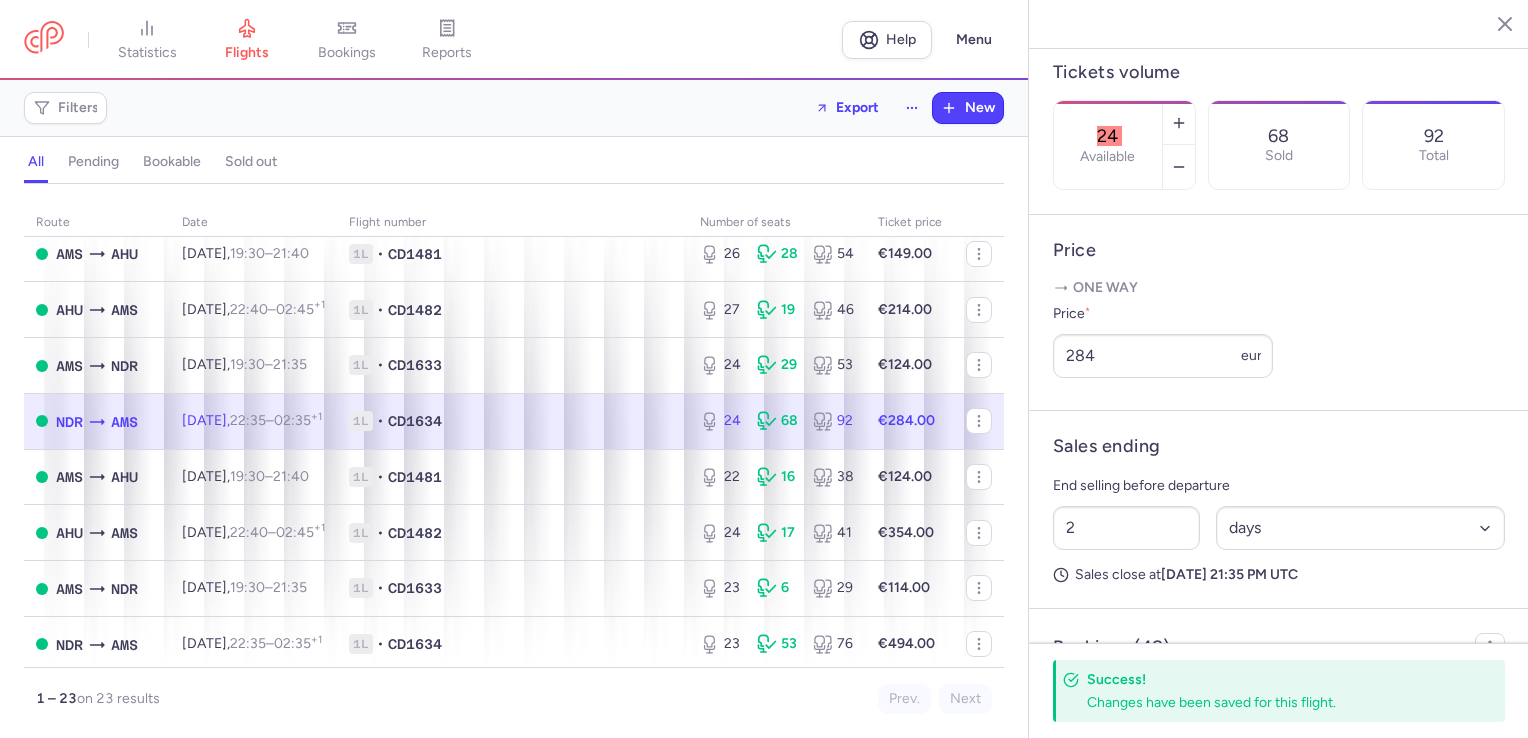 scroll, scrollTop: 600, scrollLeft: 0, axis: vertical 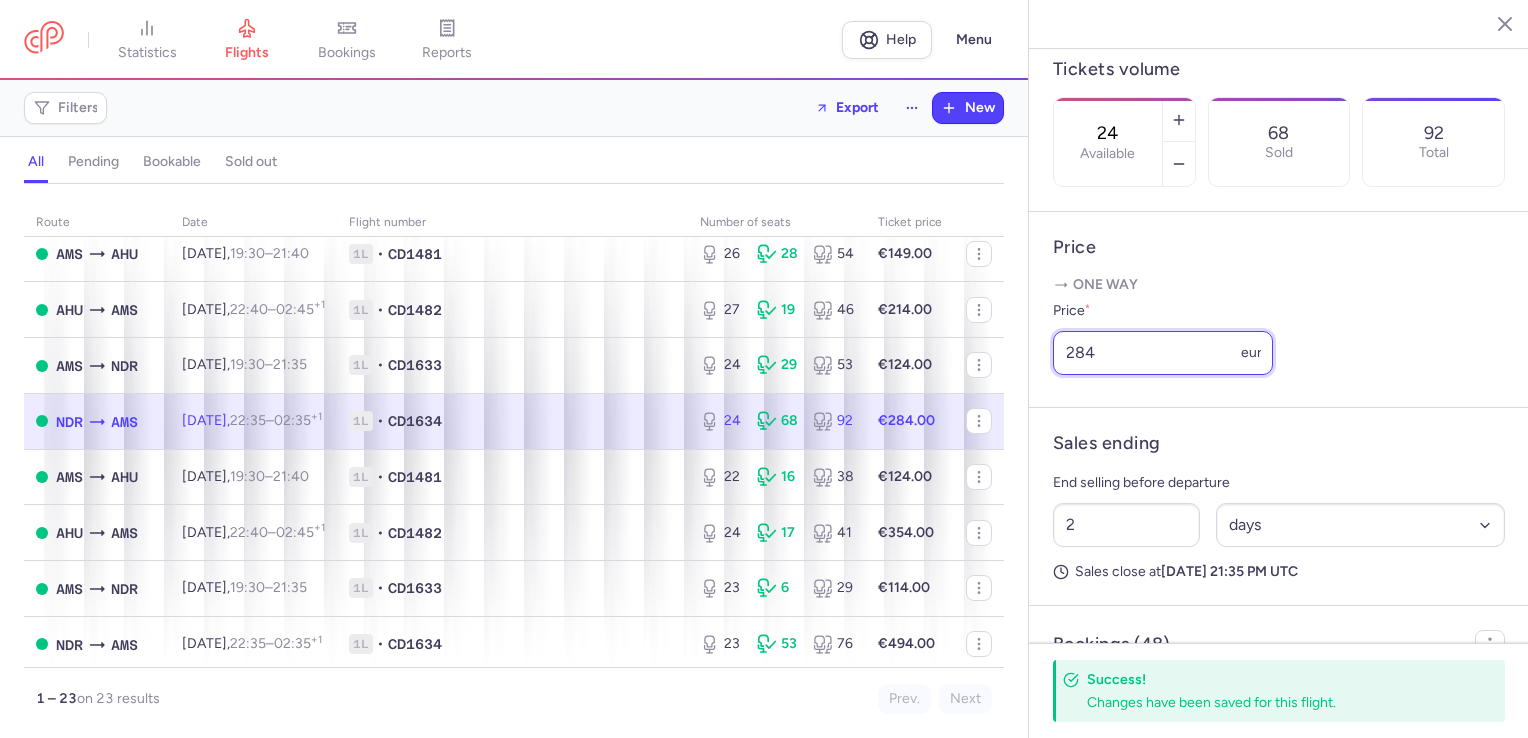 drag, startPoint x: 1137, startPoint y: 436, endPoint x: 1010, endPoint y: 434, distance: 127.01575 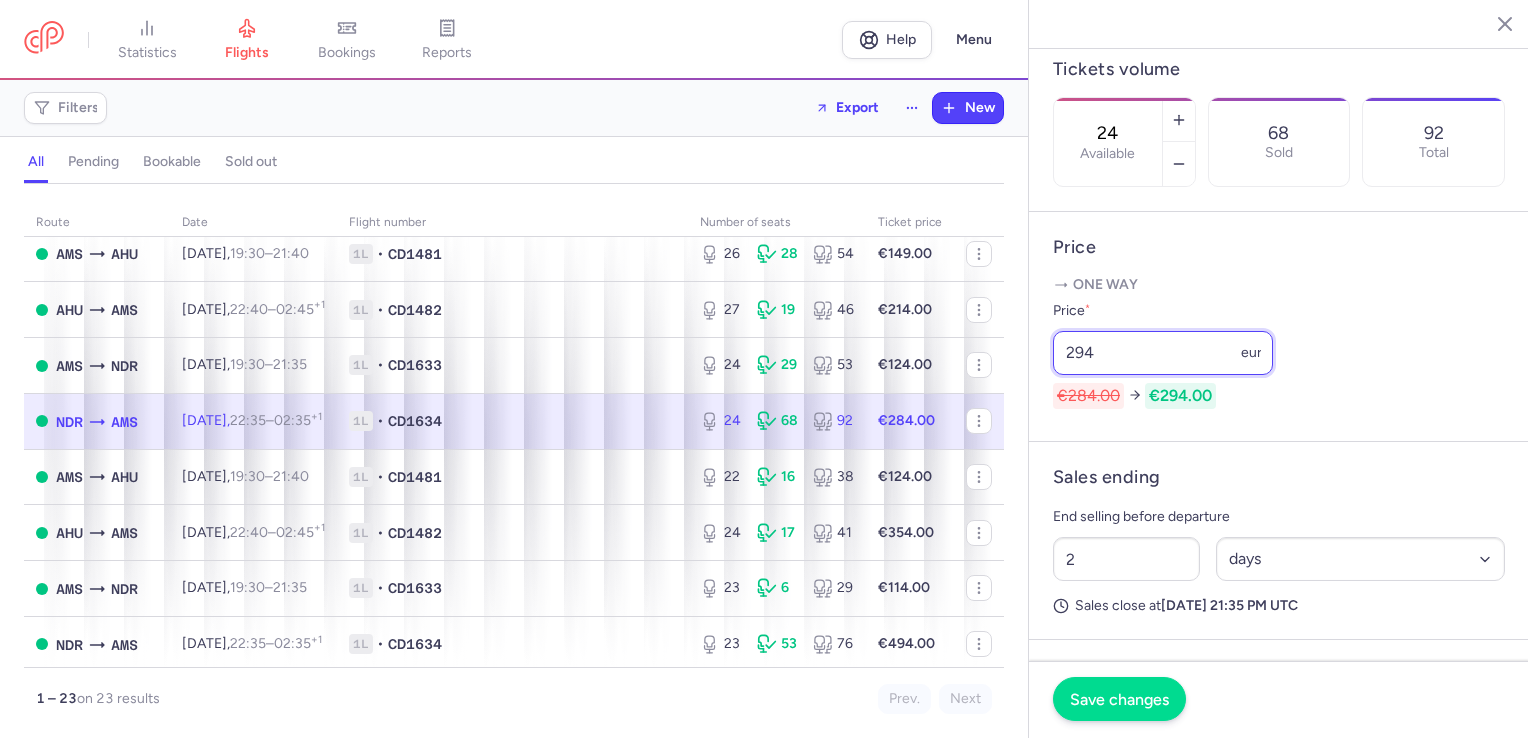 type on "294" 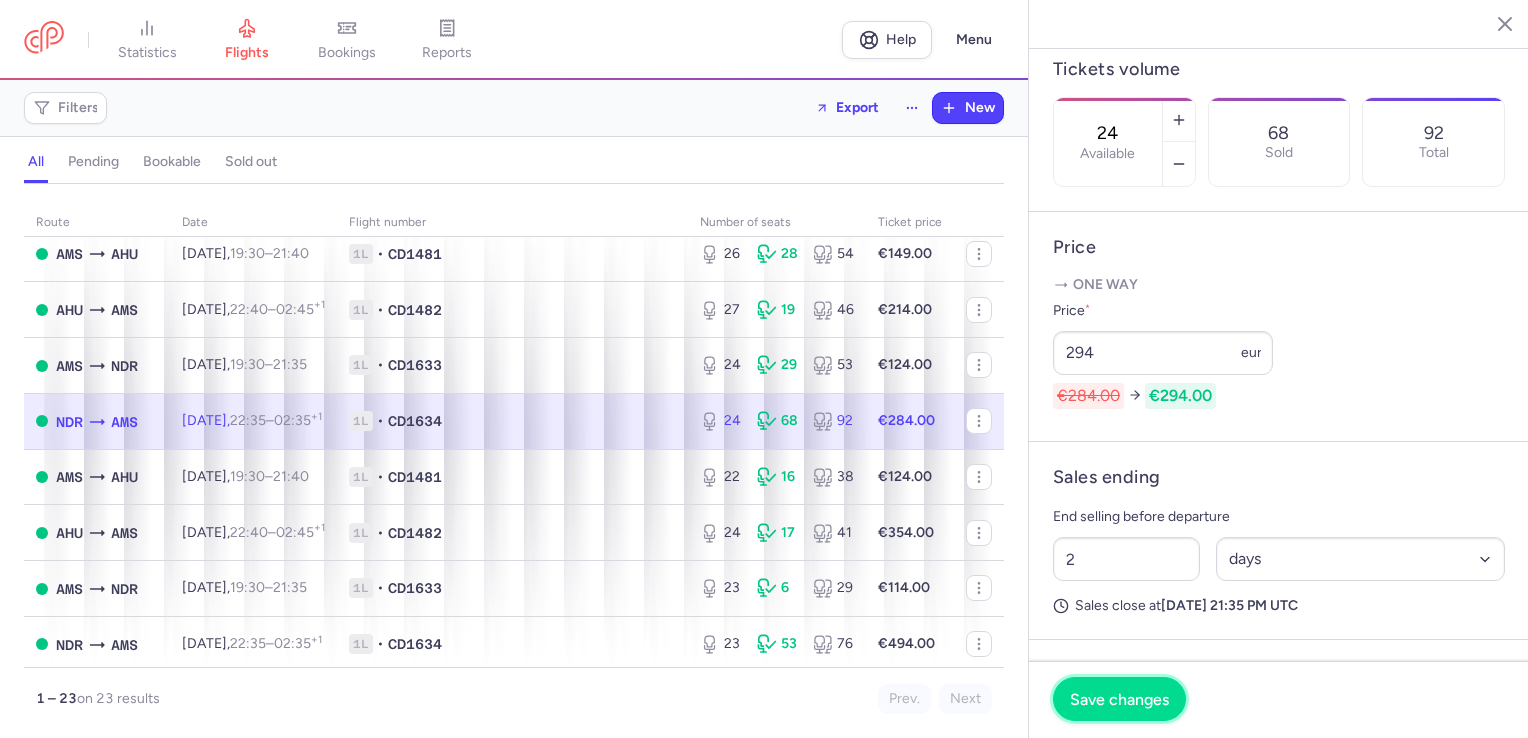 click on "Save changes" at bounding box center [1119, 699] 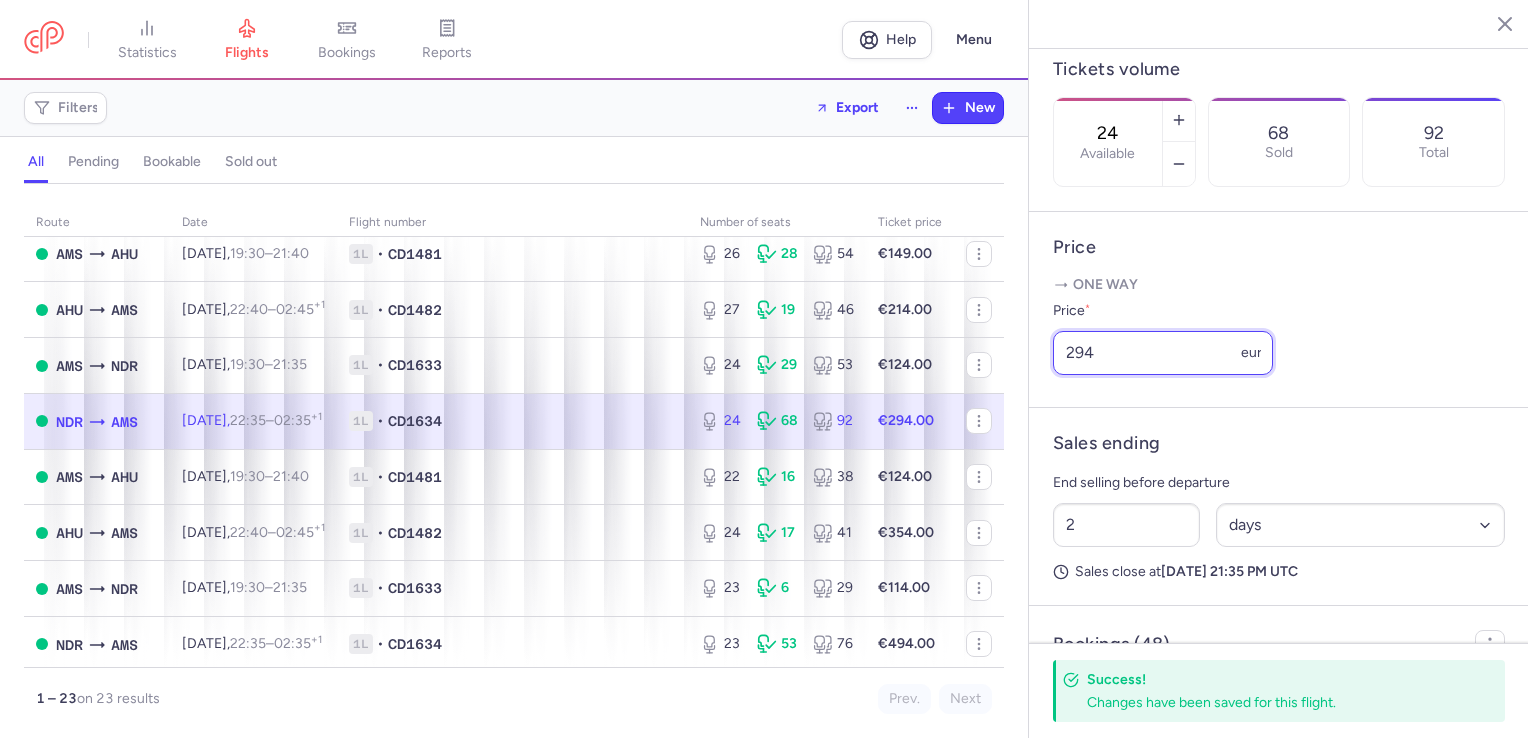 drag, startPoint x: 1158, startPoint y: 435, endPoint x: 999, endPoint y: 432, distance: 159.0283 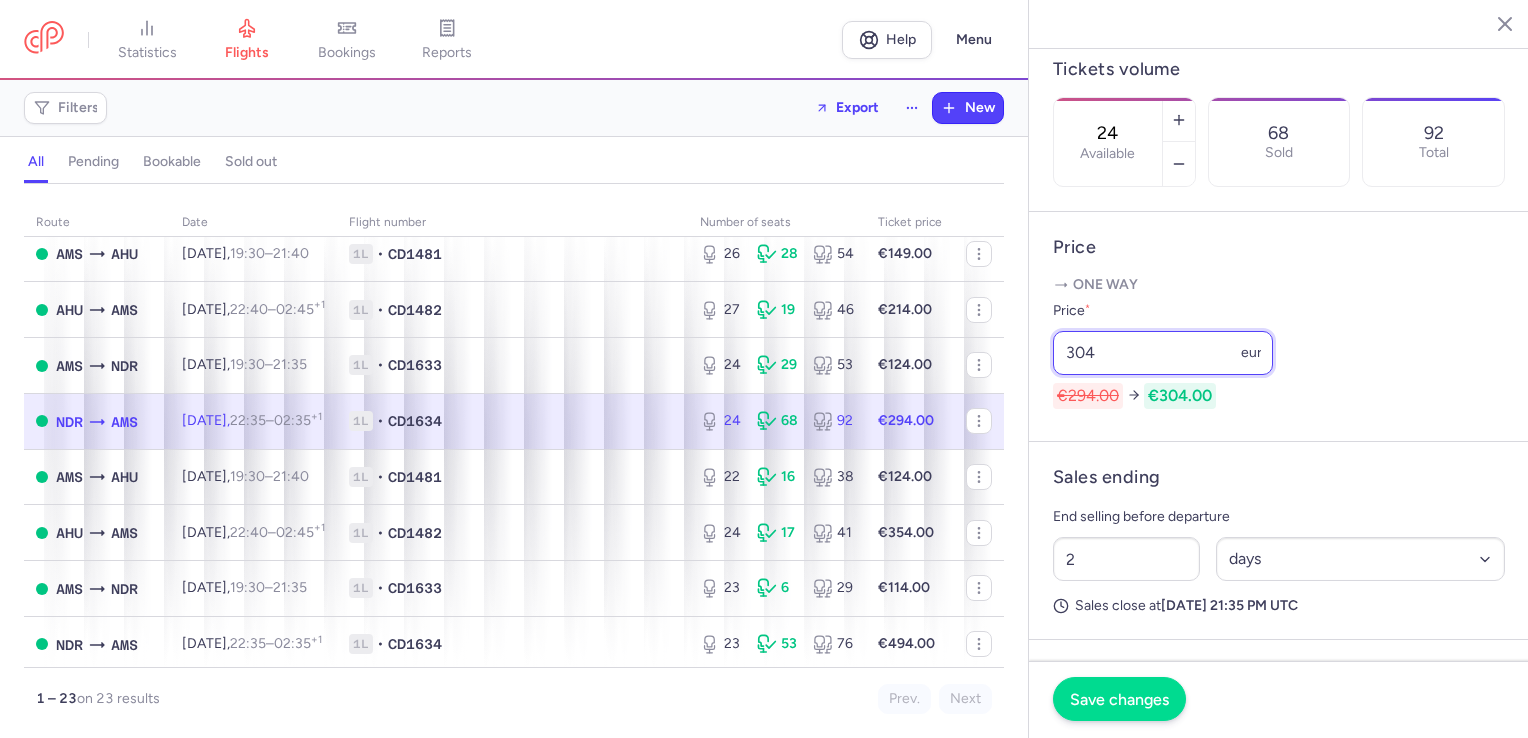 type on "304" 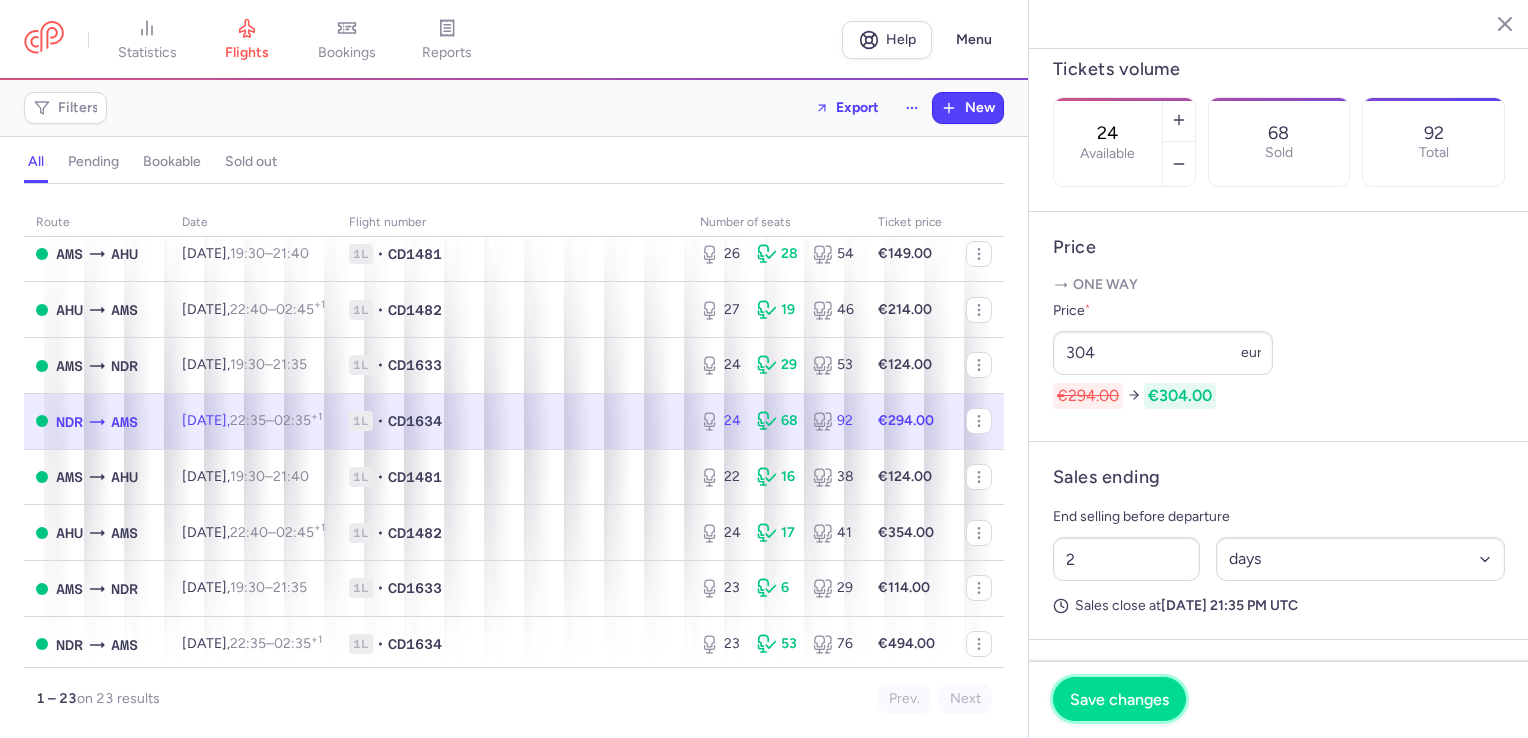 click on "Save changes" at bounding box center (1119, 699) 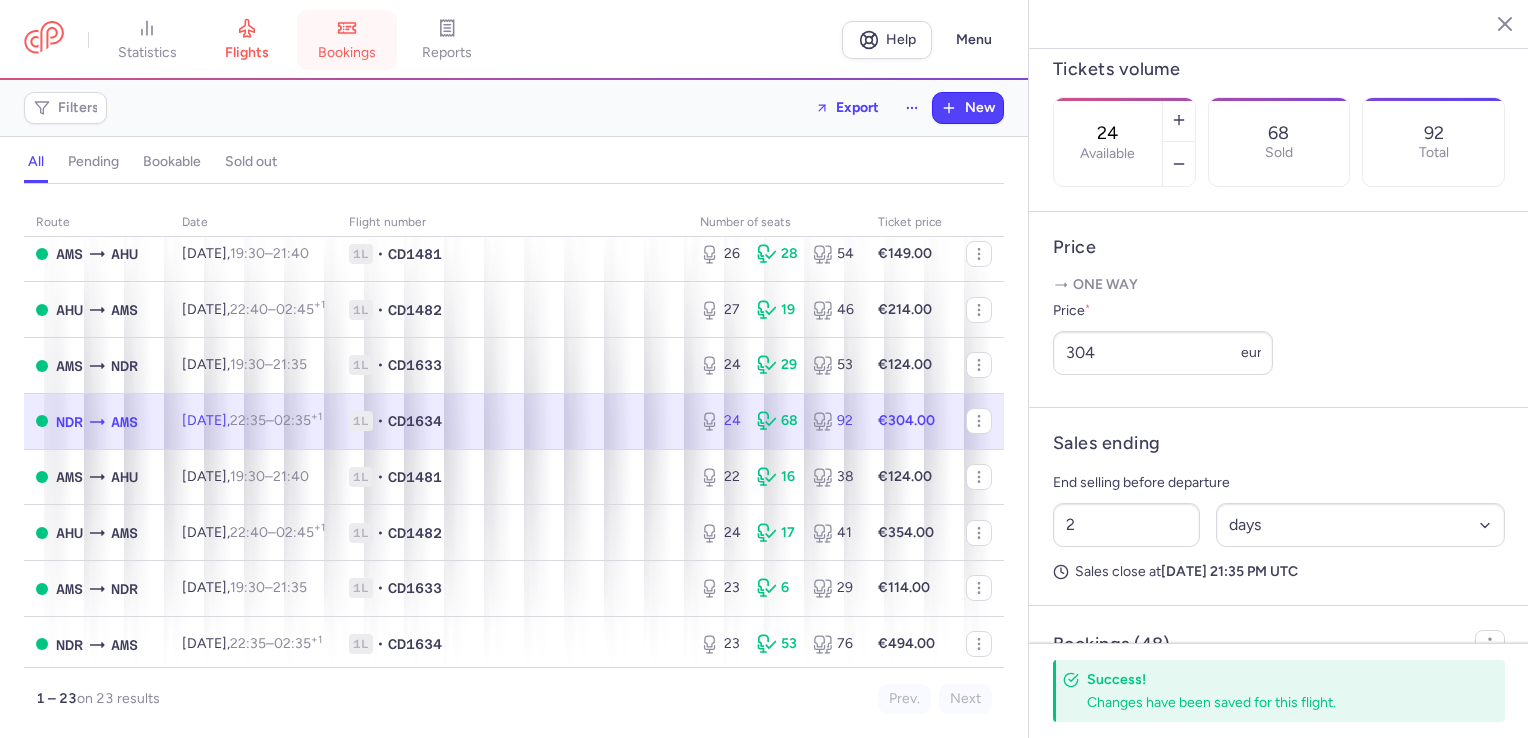 click on "bookings" at bounding box center [347, 53] 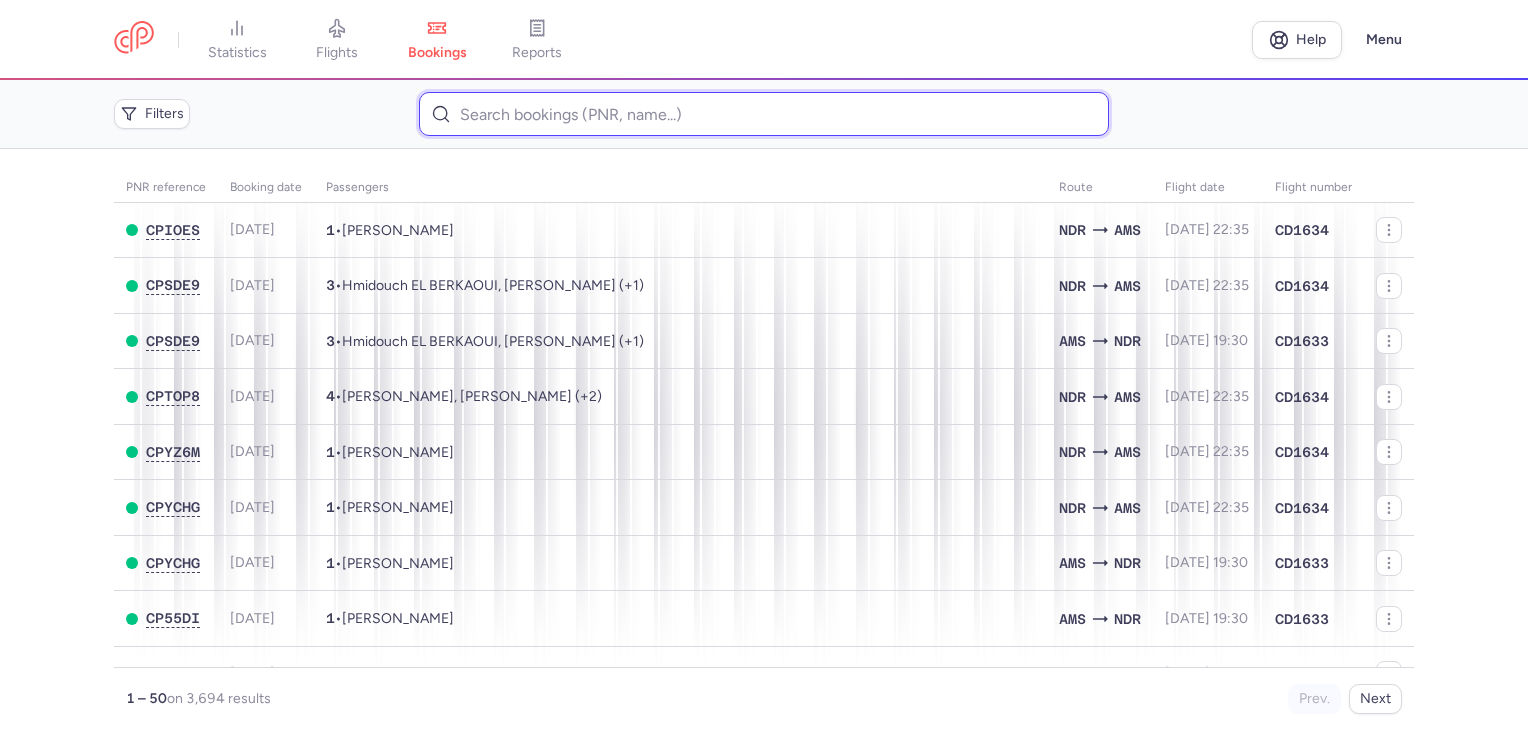 click at bounding box center (763, 114) 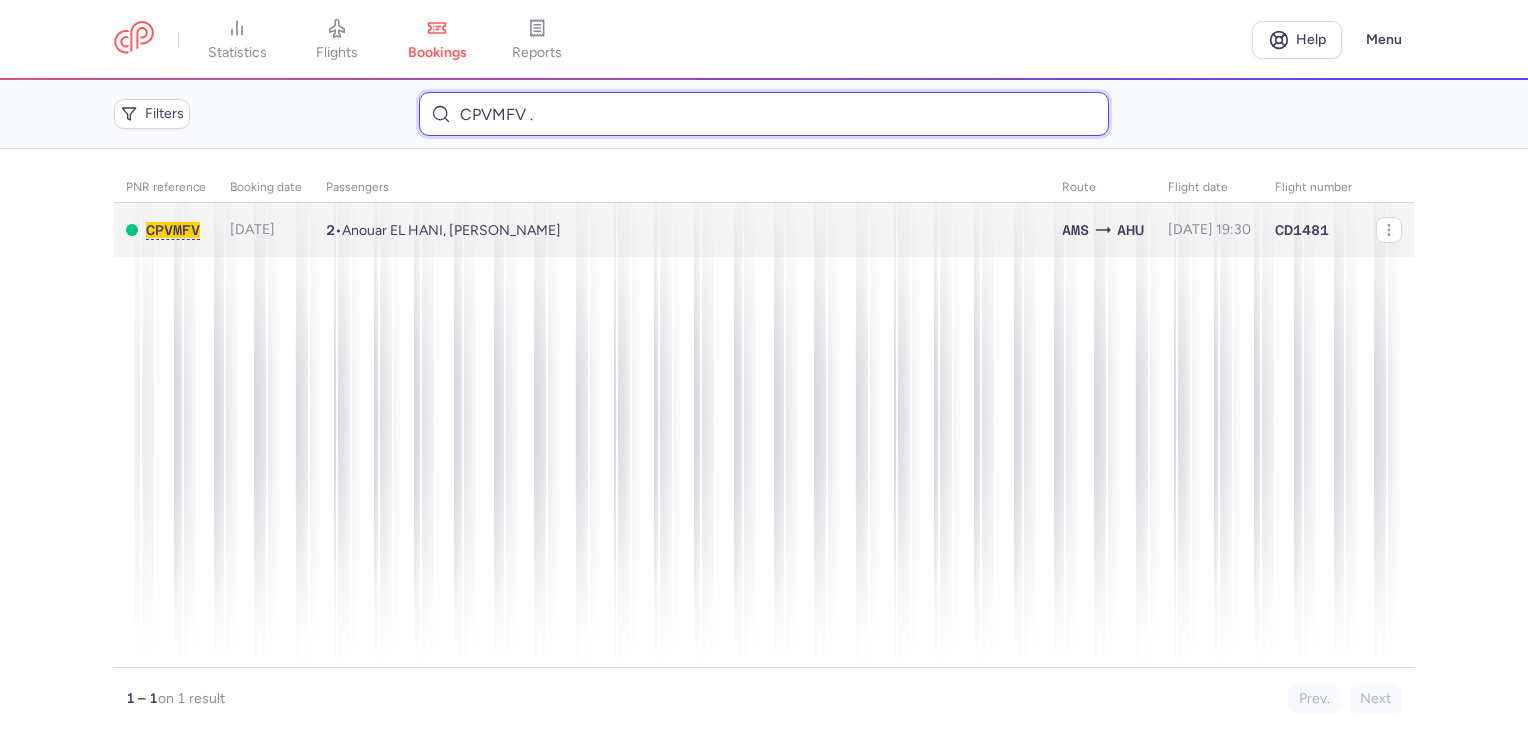 type on "CPVMFV ." 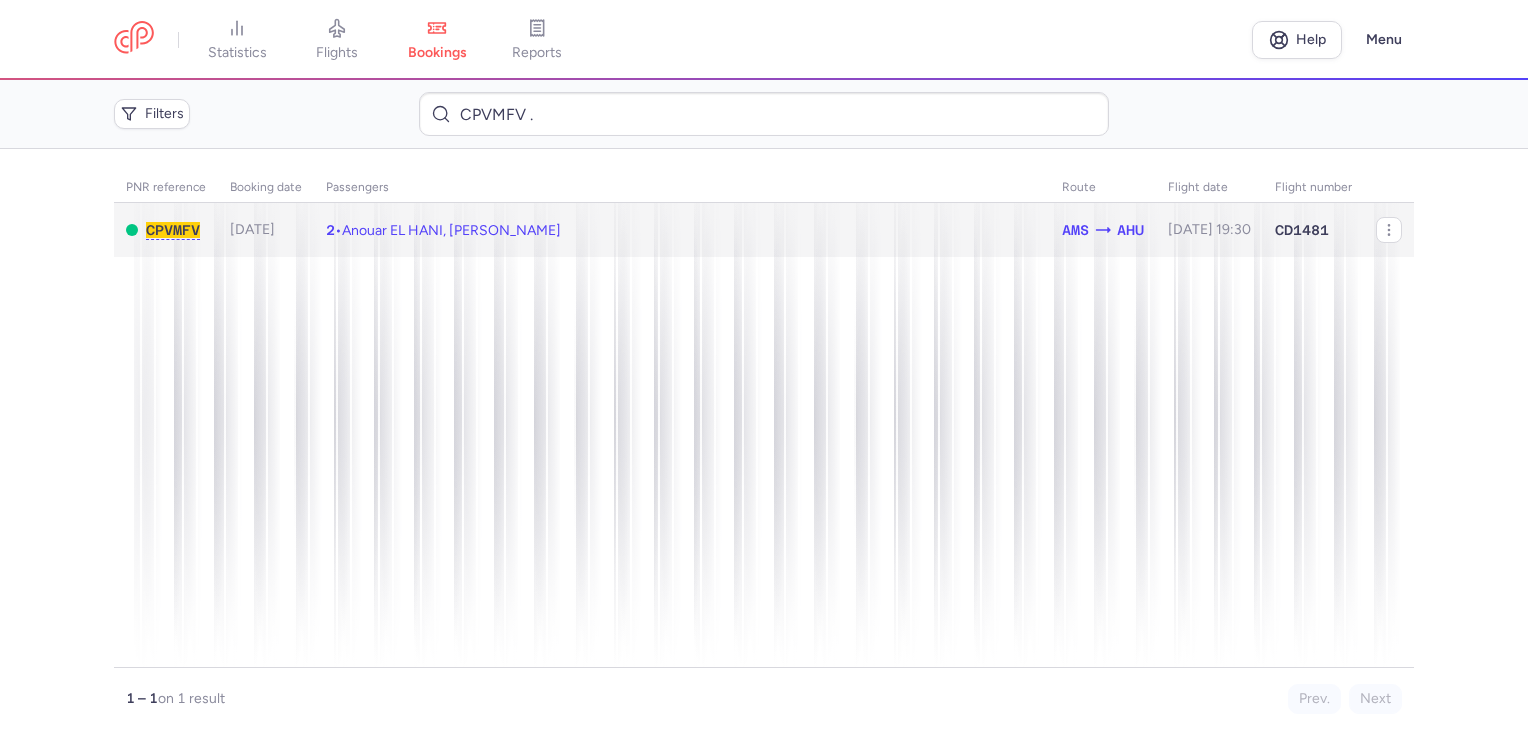 click on "Anouar EL HANI, [PERSON_NAME]" at bounding box center [451, 230] 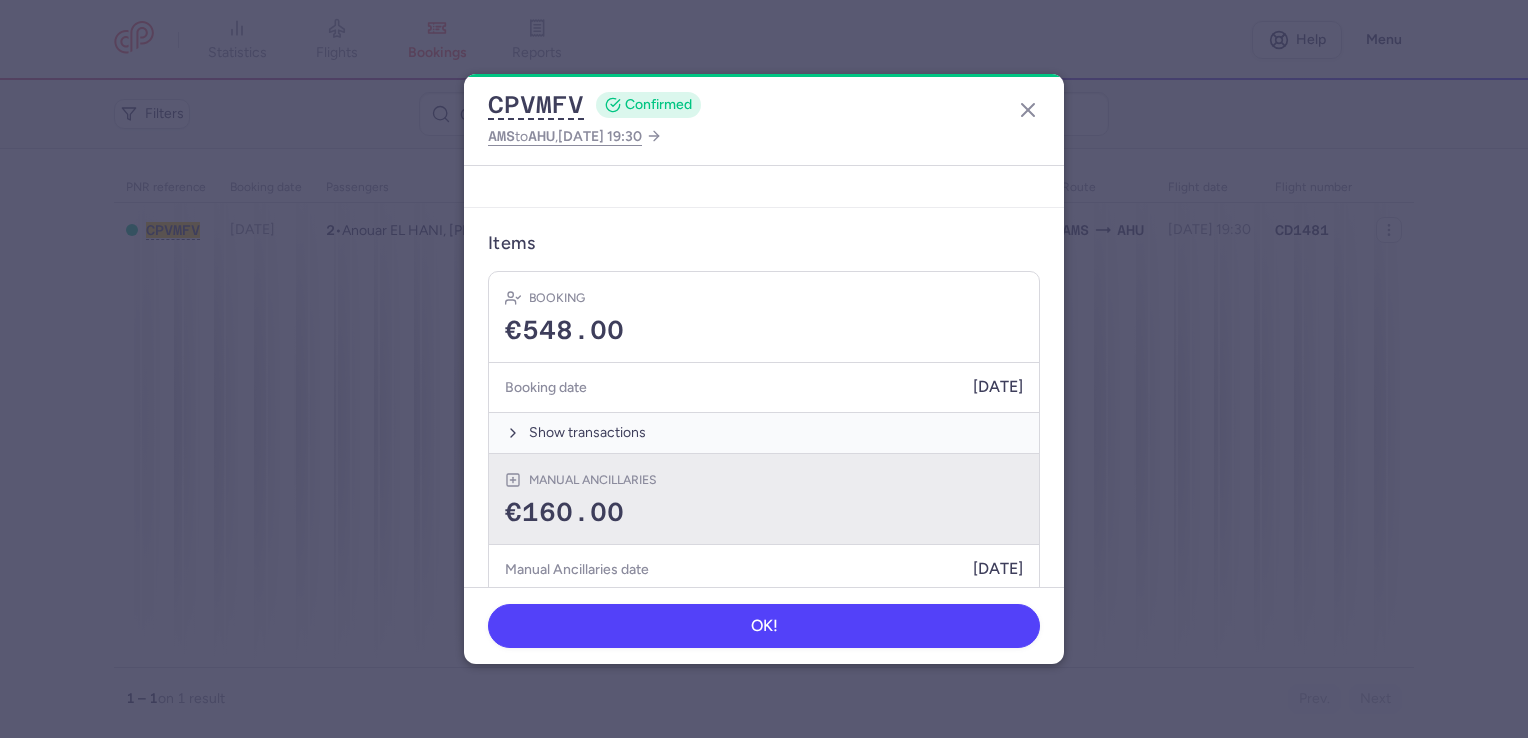 scroll, scrollTop: 639, scrollLeft: 0, axis: vertical 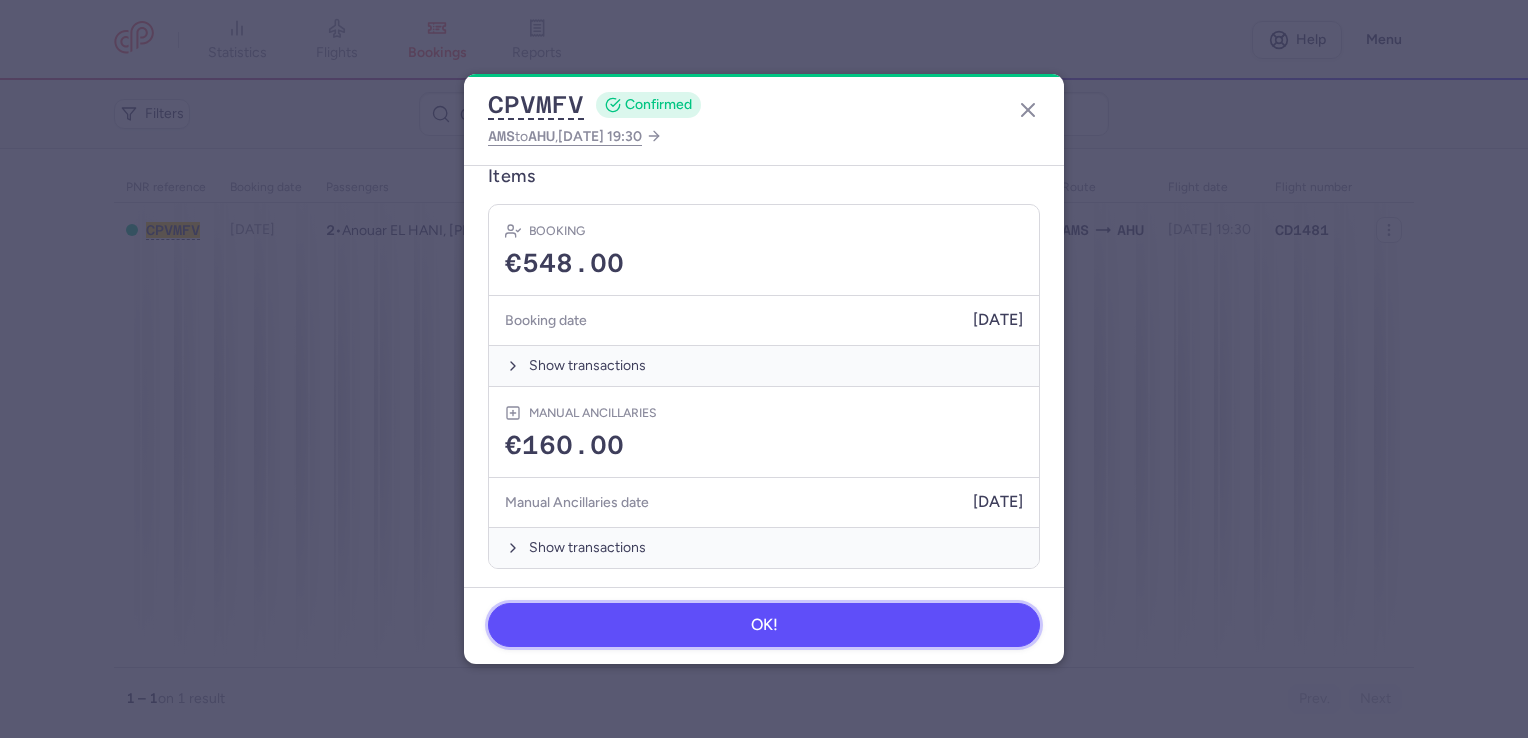 click on "OK!" at bounding box center (764, 625) 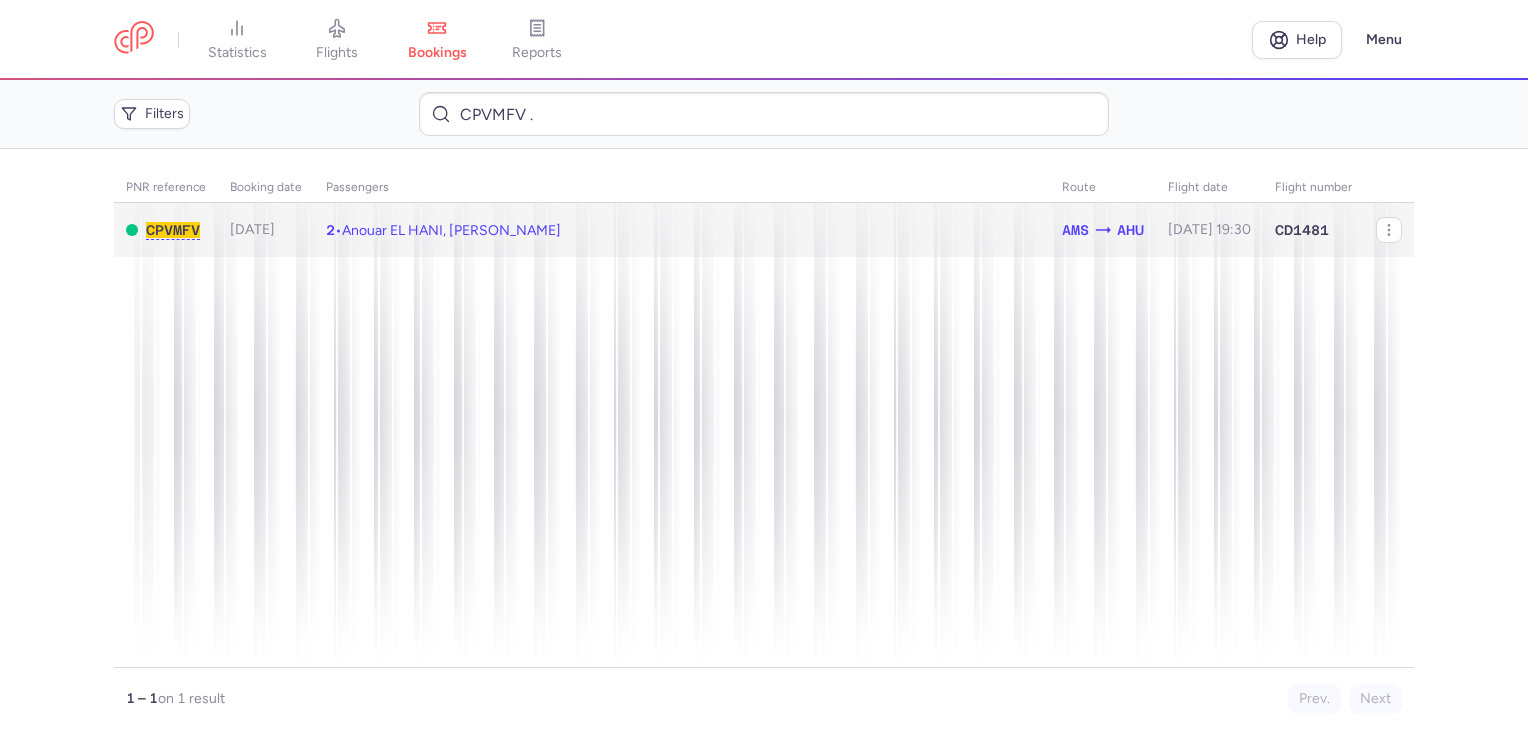 click on "2  •  Anouar EL HANI, [PERSON_NAME] EL HANI" 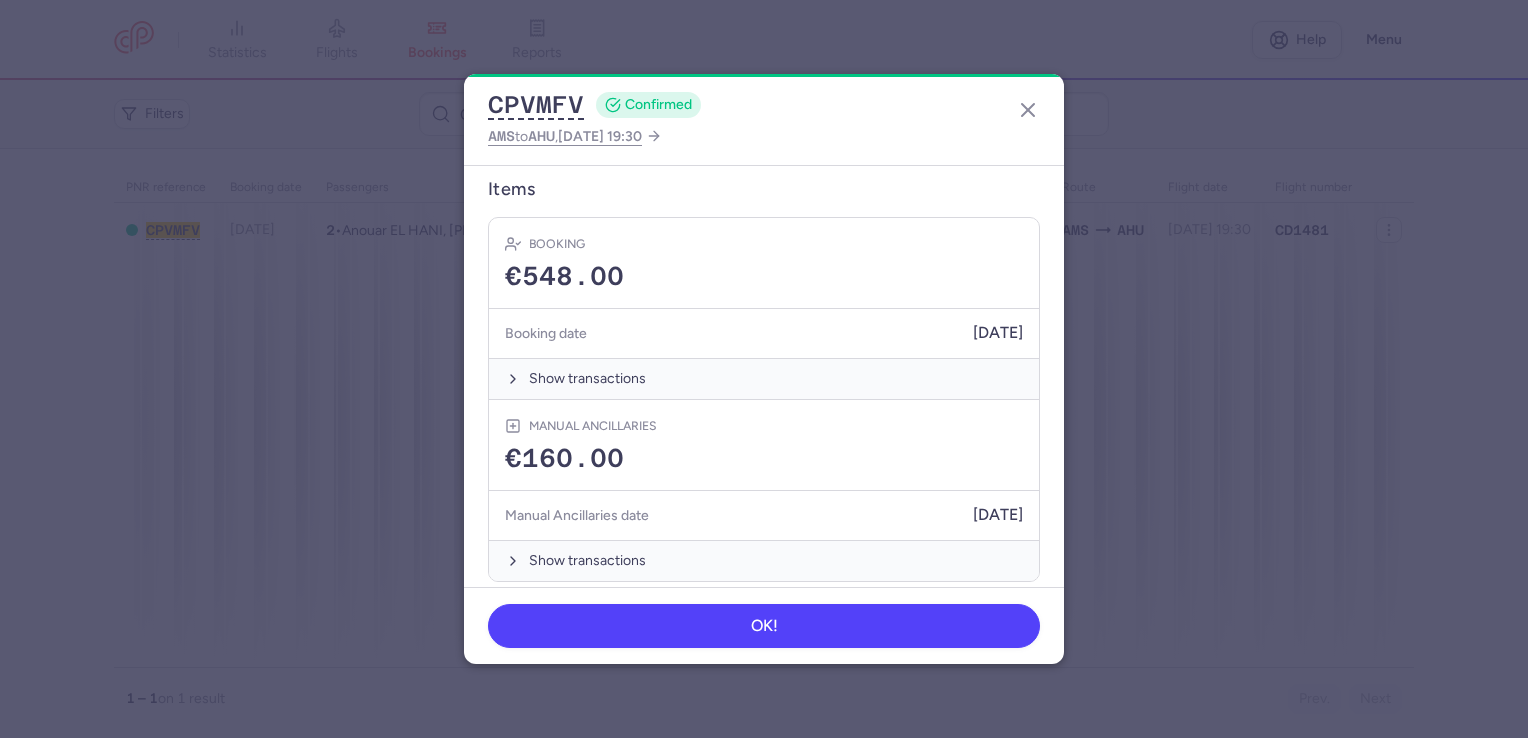 scroll, scrollTop: 639, scrollLeft: 0, axis: vertical 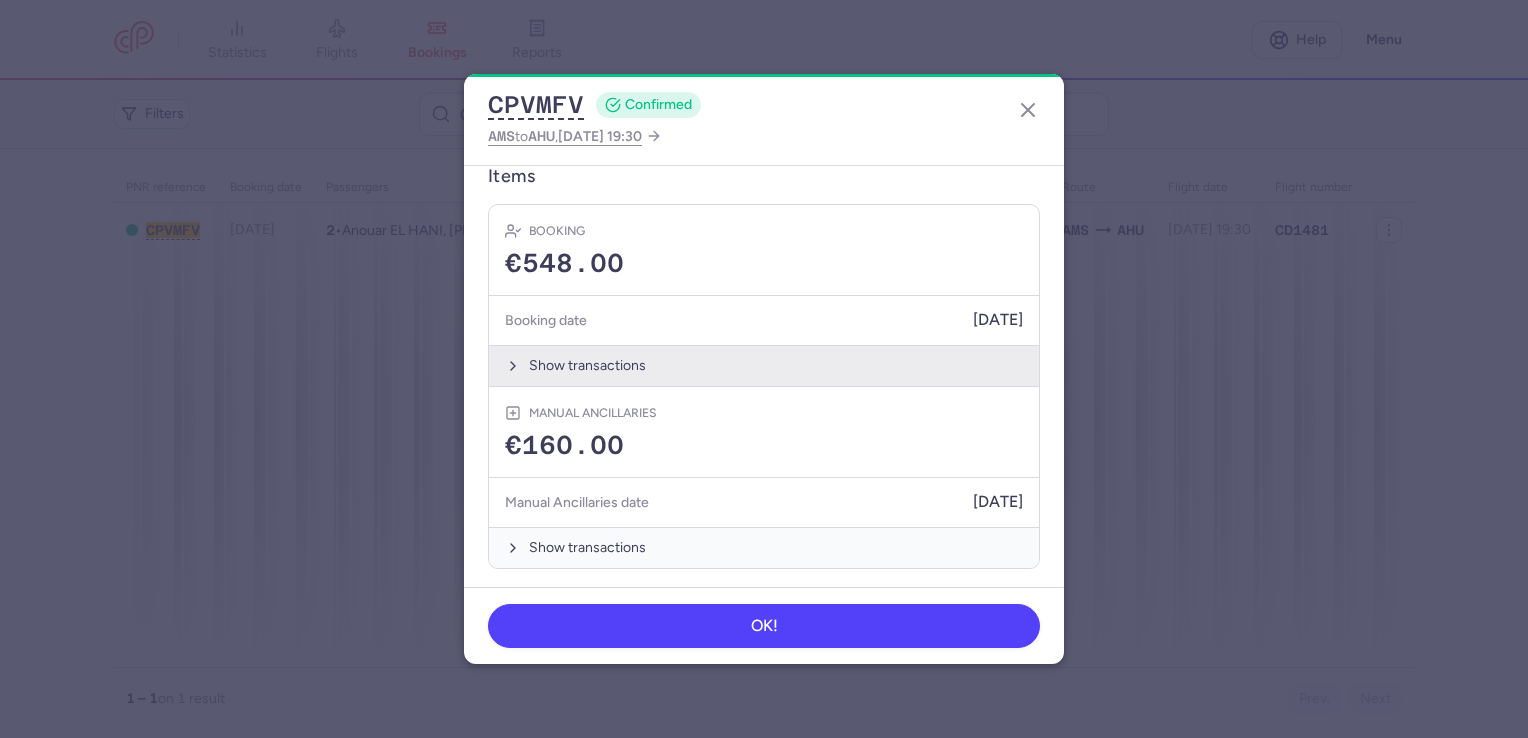click on "Show transactions" at bounding box center (764, 365) 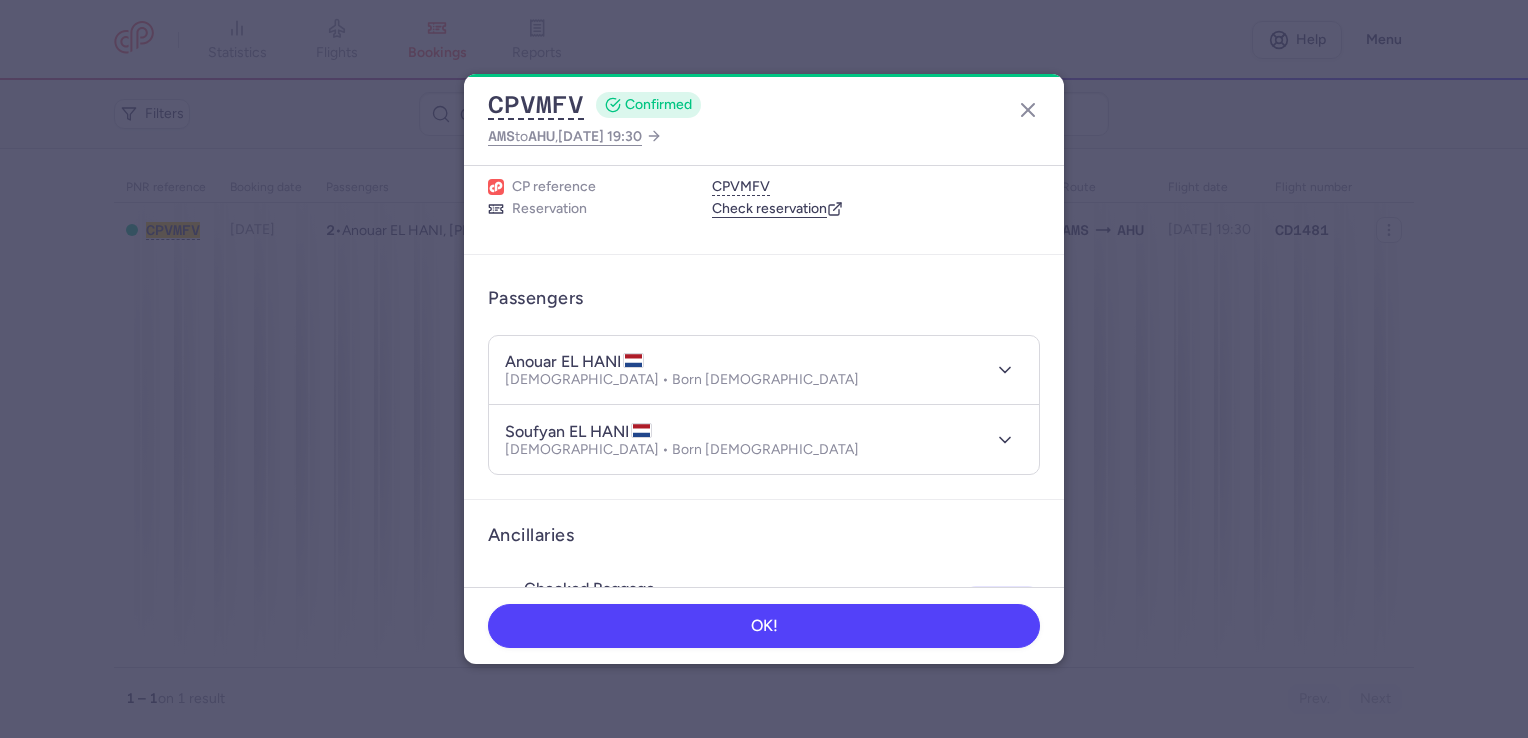 scroll, scrollTop: 0, scrollLeft: 0, axis: both 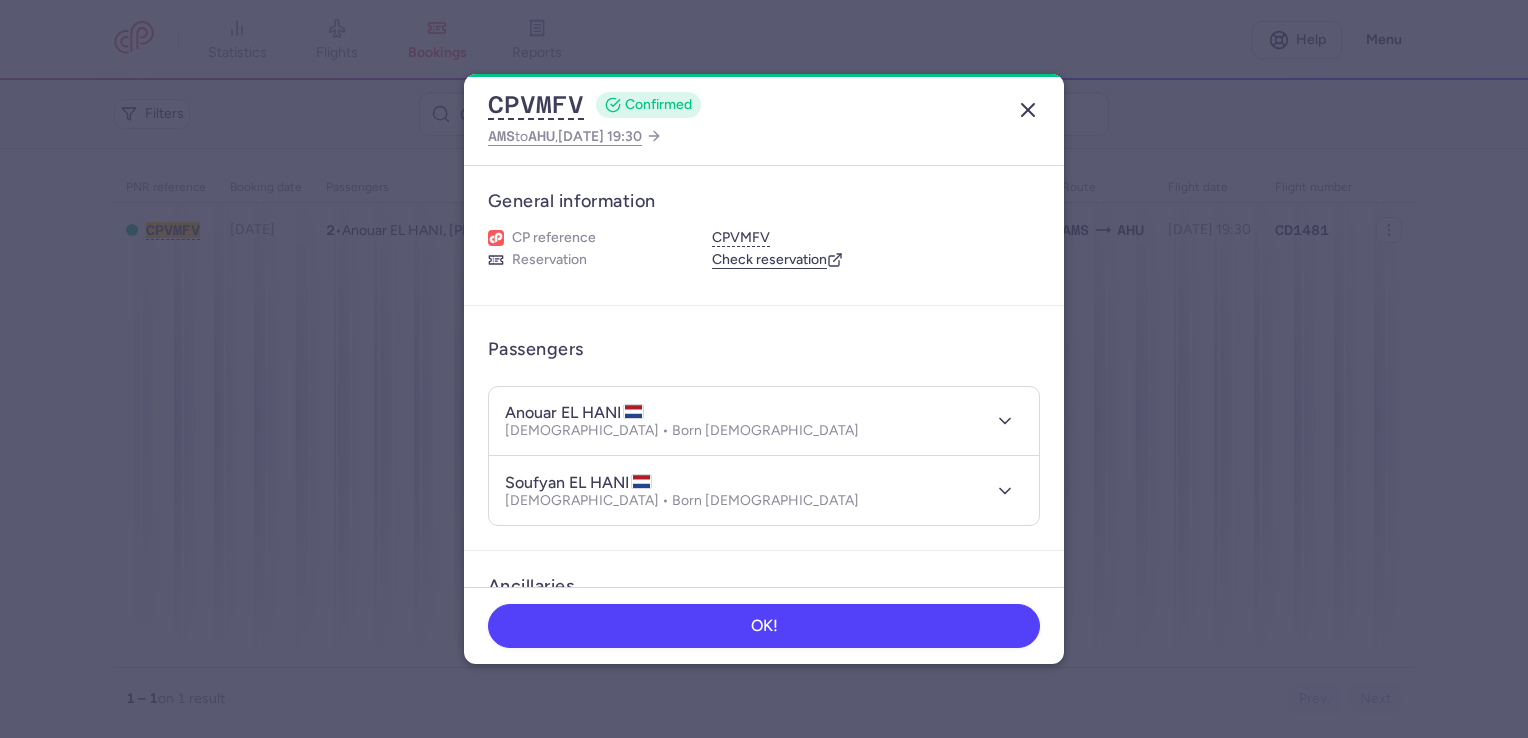 click 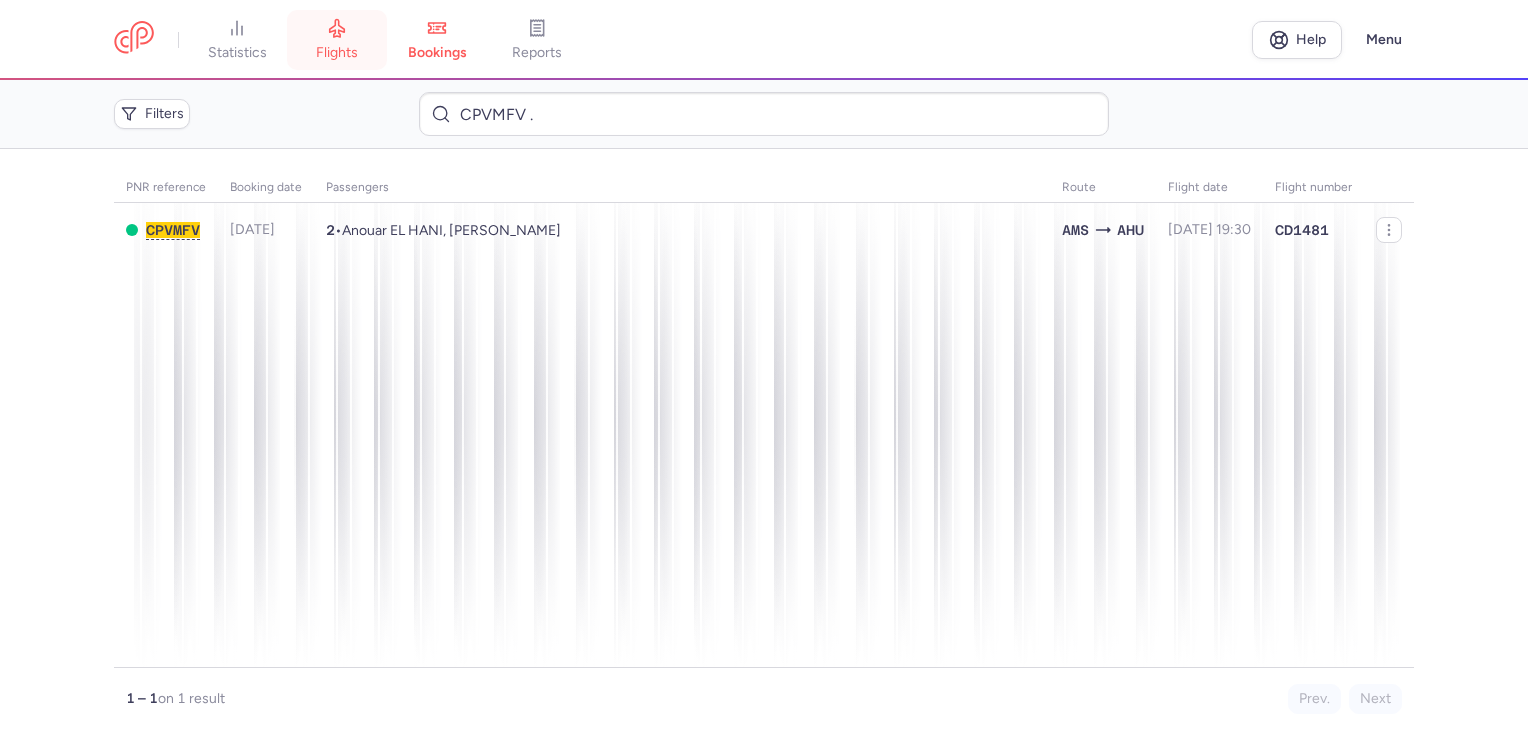 click on "flights" at bounding box center (337, 40) 